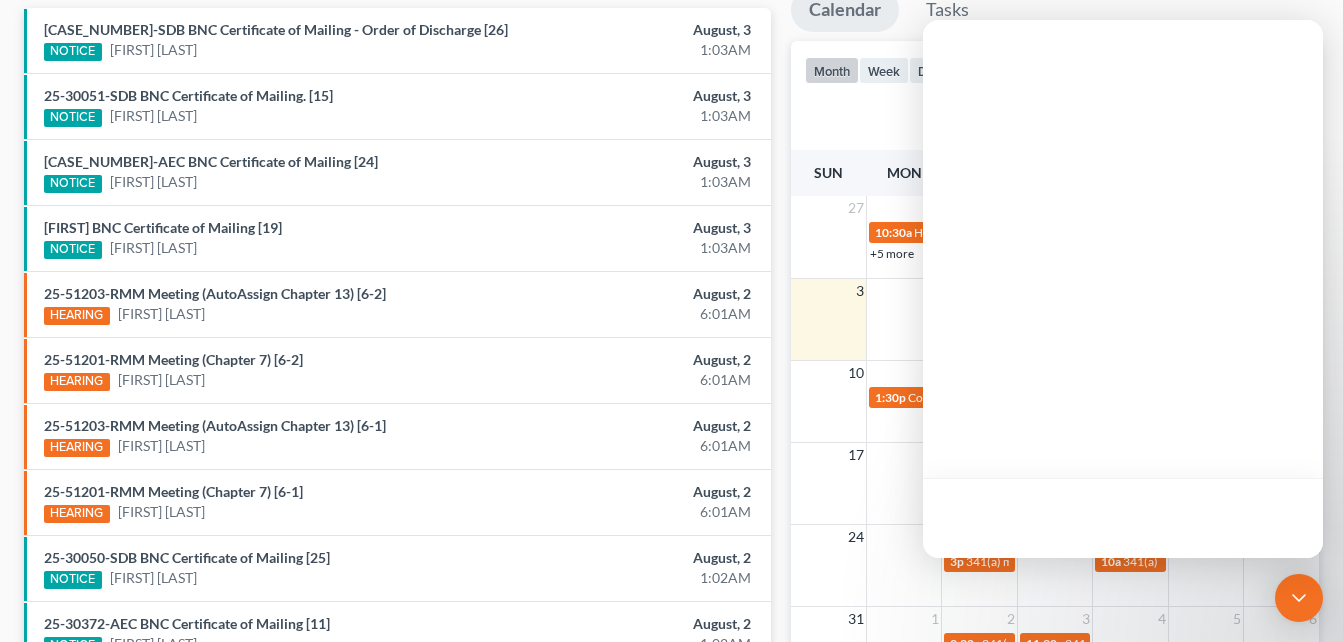 scroll, scrollTop: 680, scrollLeft: 0, axis: vertical 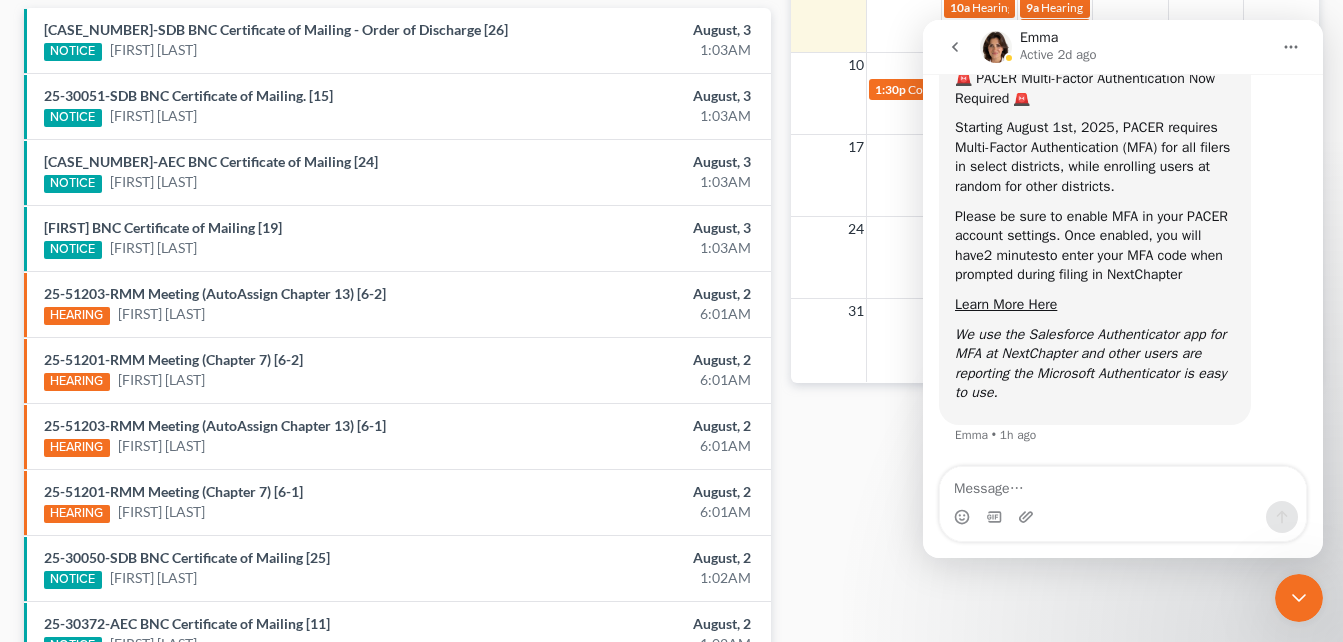 click on "Recent Cases 15         View All
Name
unfold_more
expand_more
expand_less
Attorney
unfold_more
expand_more
expand_less
Type
unfold_more
expand_more
expand_less
District
unfold_more
expand_more
expand_less
Chapter
unfold_more
expand_more
expand_less
Case No
unfold_more
expand_more
expand_less
Prefix
unfold_more
expand_more
expand_less
[LAST], [FIRST] King Individual GASB 13 [LAST], [FIRST] King Individual GAMB 7 [LAST], [FIRST] King Individual GAMB 13 [LAST], [FIRST] King Individual GASB 7 [CASE_NUMBER] [LAST], [FIRST] King Individual GAMB 7 [CASE_NUMBER] [LAST], [FIRST] King Individual GAMB 13 [CASE_NUMBER] [LAST], [FIRST] King Individual GAMB 13 [CASE_NUMBER] [LAST], [FIRST] King Individual GAMB 13 [CASE_NUMBER] [LAST], [FIRST] King Individual GAMB 7 [CASE_NUMBER] [LAST], [FIRST] King Individual GAMB 7 [CASE_NUMBER] [LAST], [FIRST] King Individual GAMB 7" at bounding box center (671, 62) 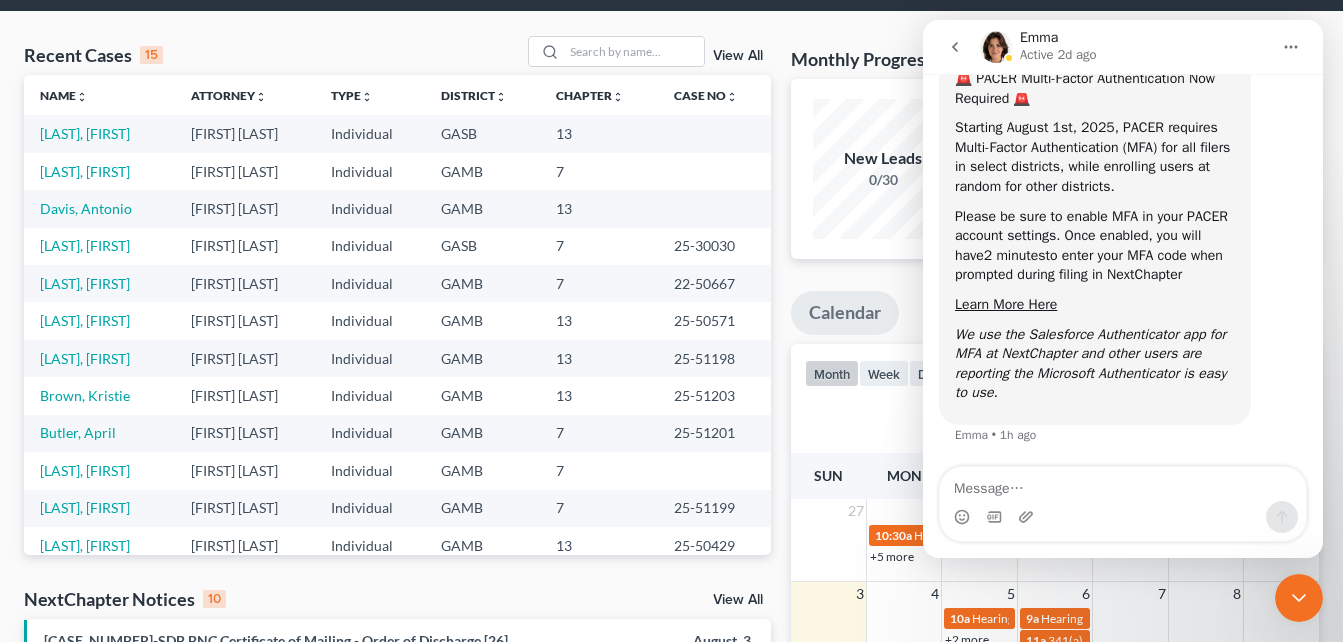 scroll, scrollTop: 0, scrollLeft: 0, axis: both 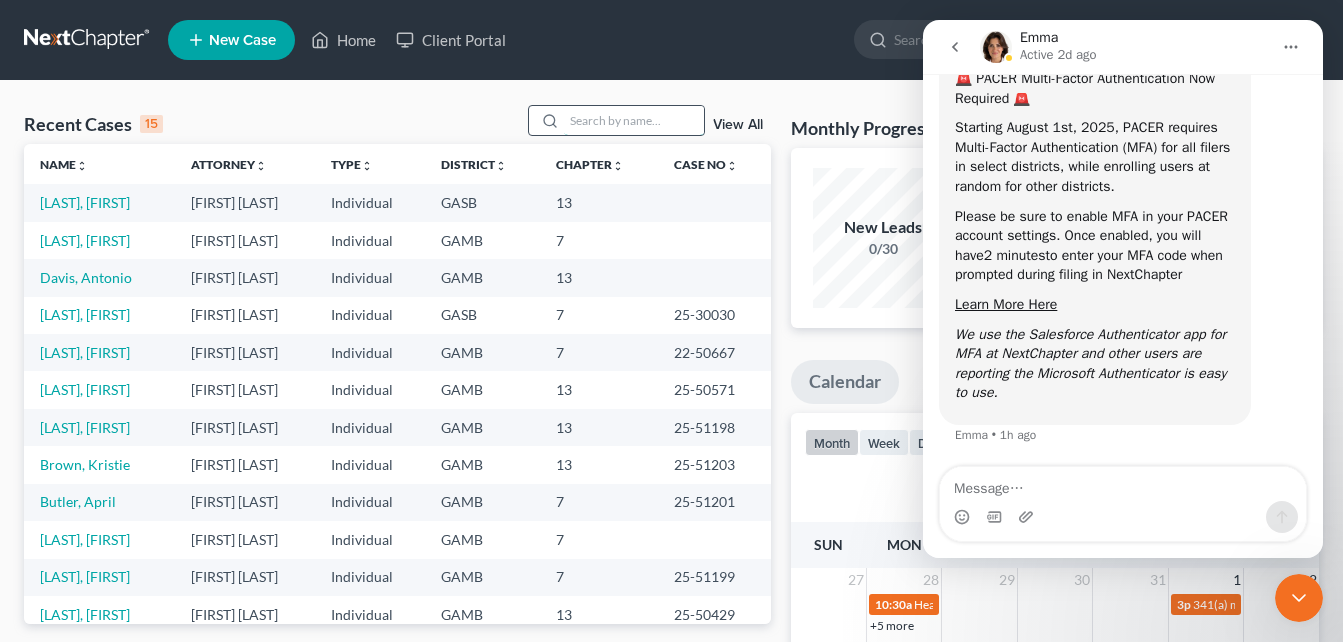 click at bounding box center [634, 120] 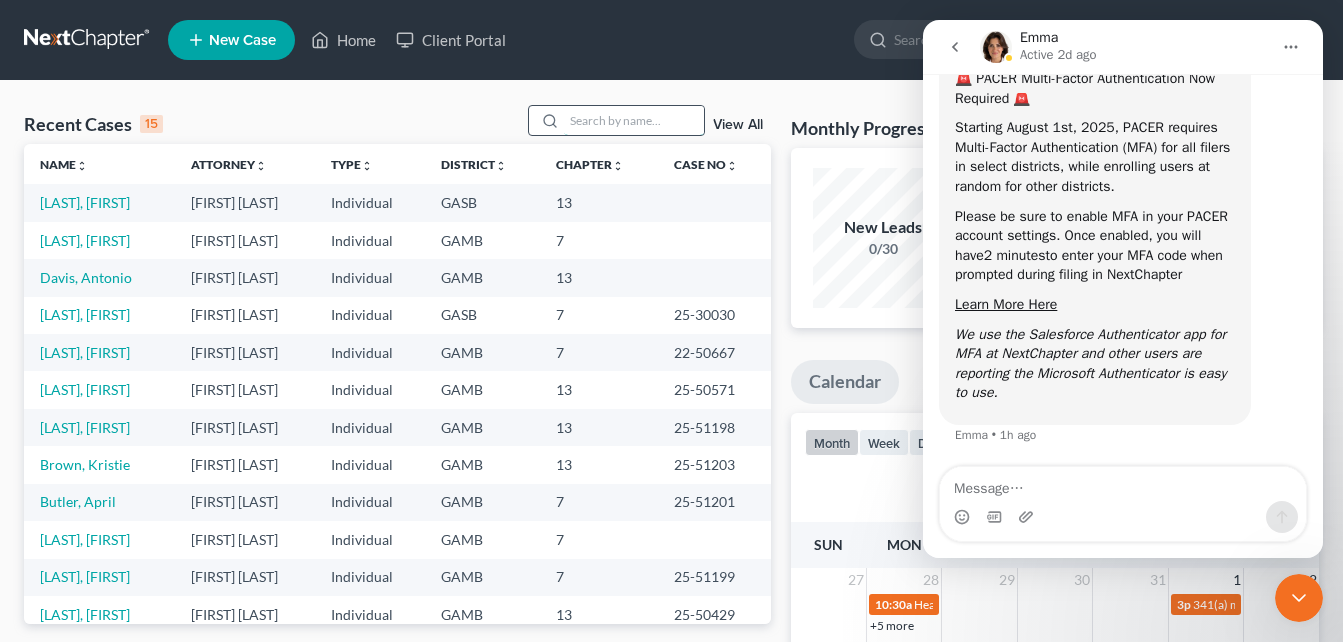 click at bounding box center (634, 120) 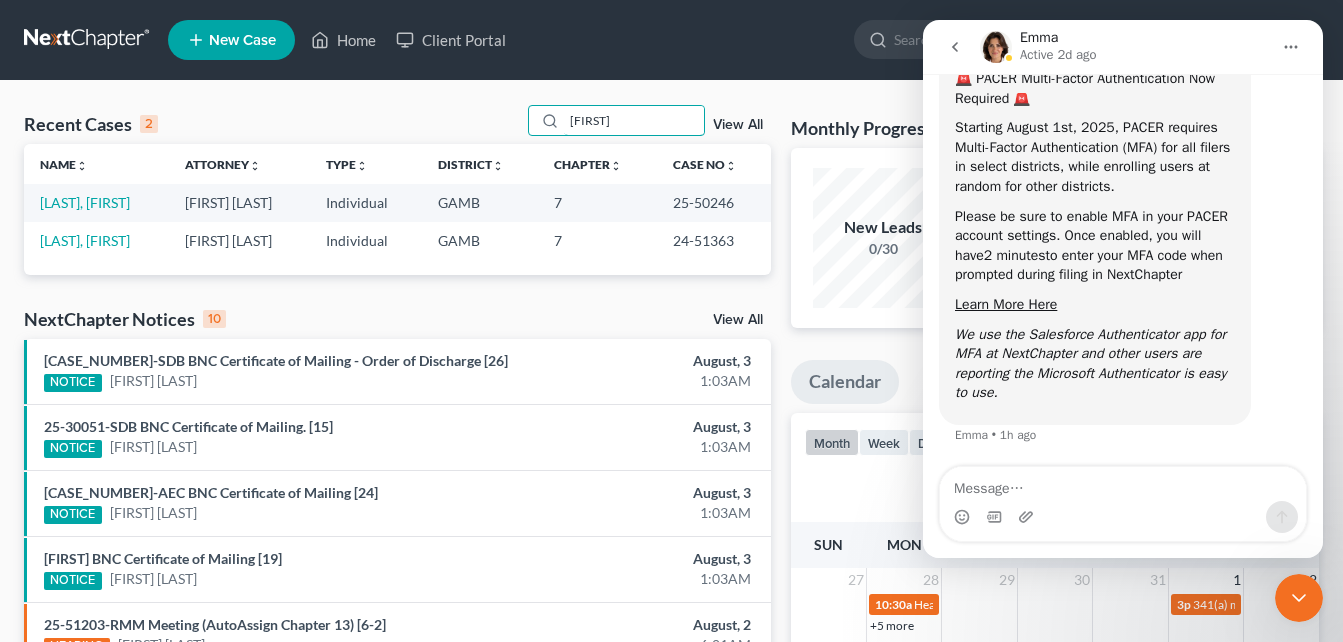 type on "[FIRST]" 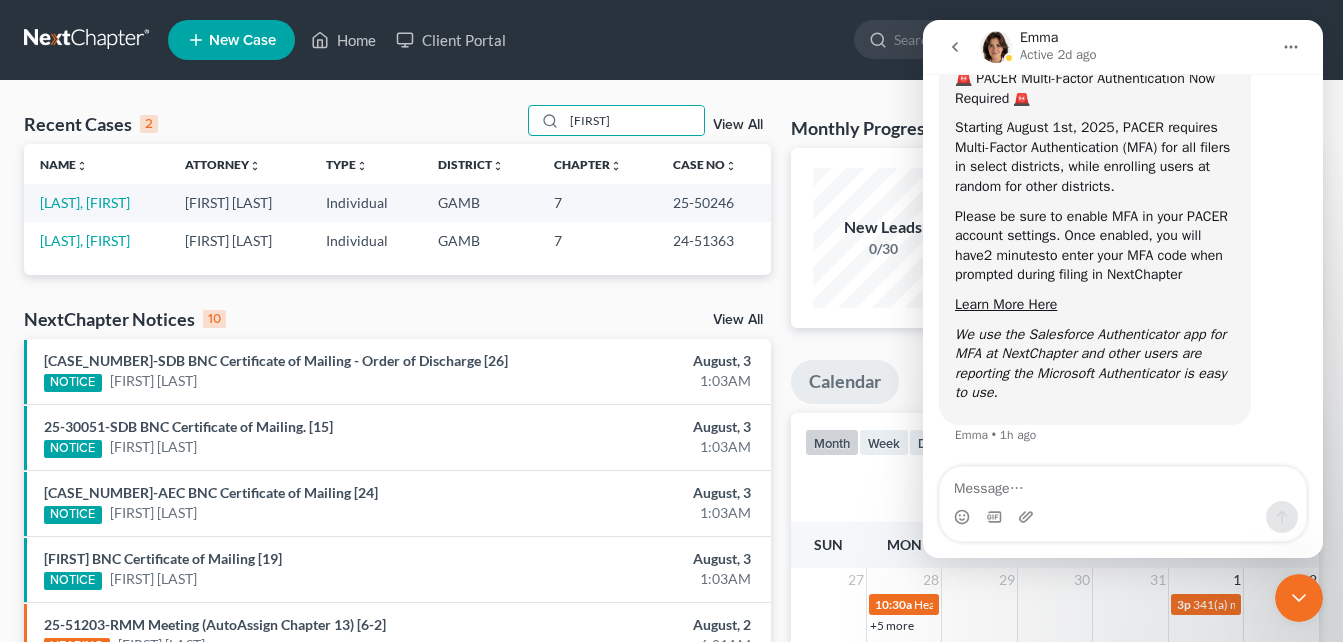 click 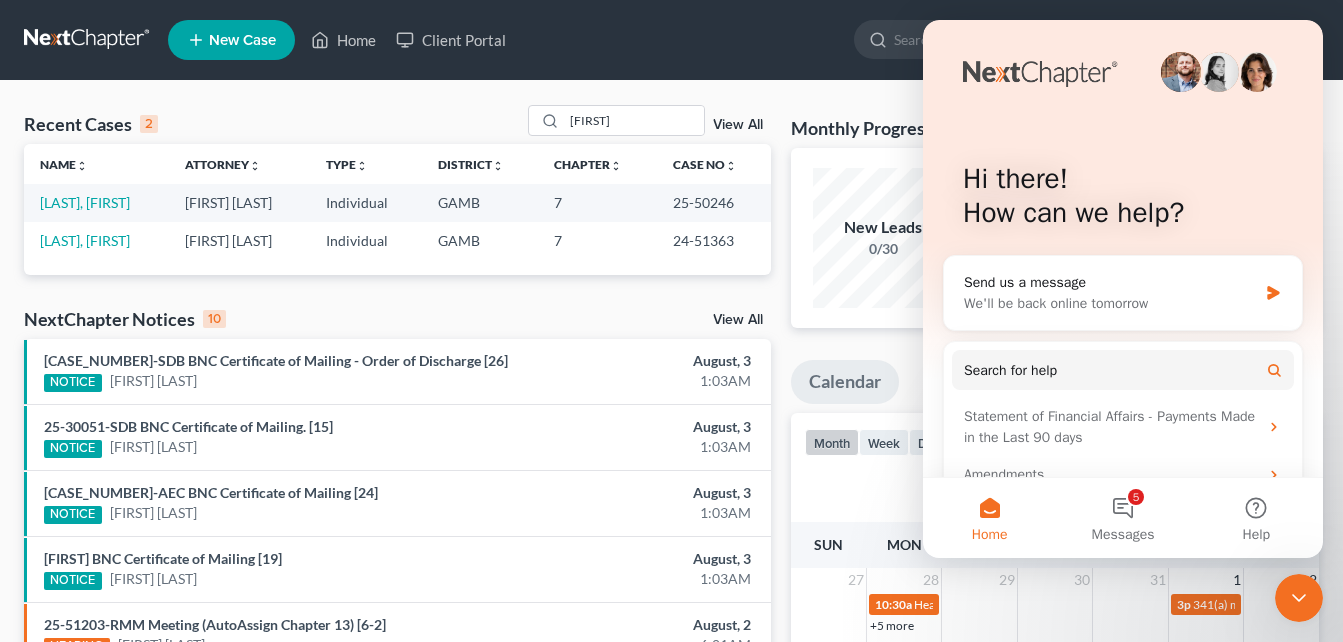 scroll, scrollTop: 0, scrollLeft: 0, axis: both 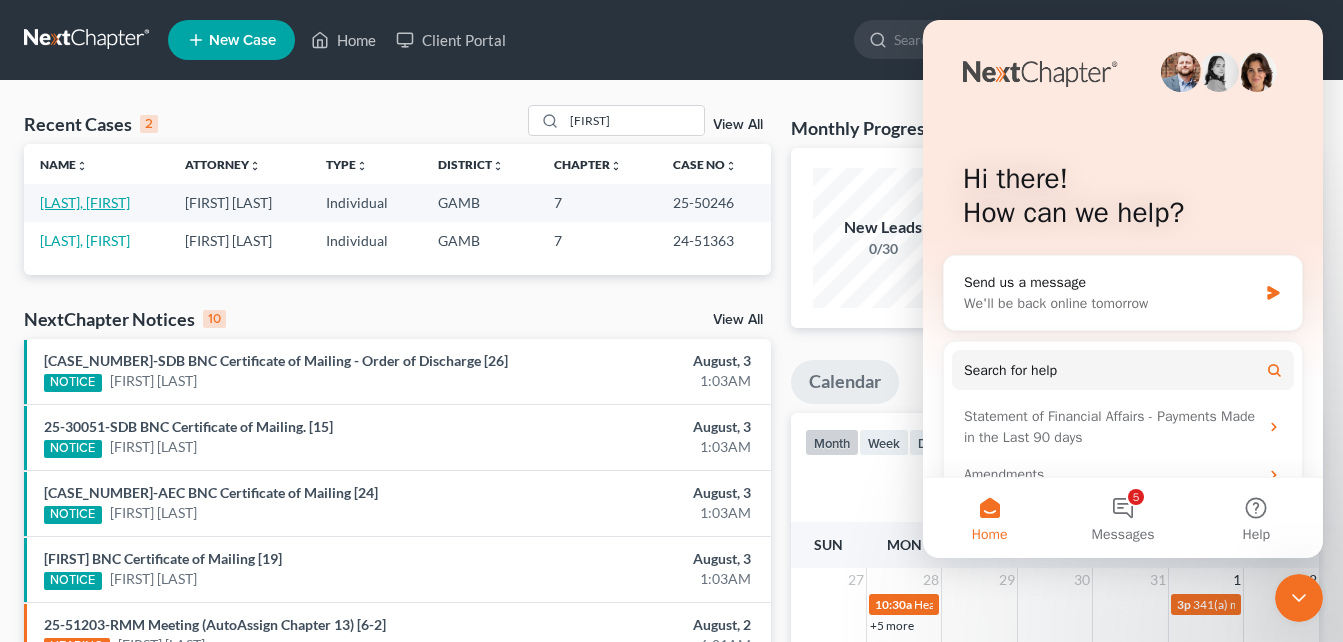 click on "[LAST], [FIRST]" at bounding box center (85, 202) 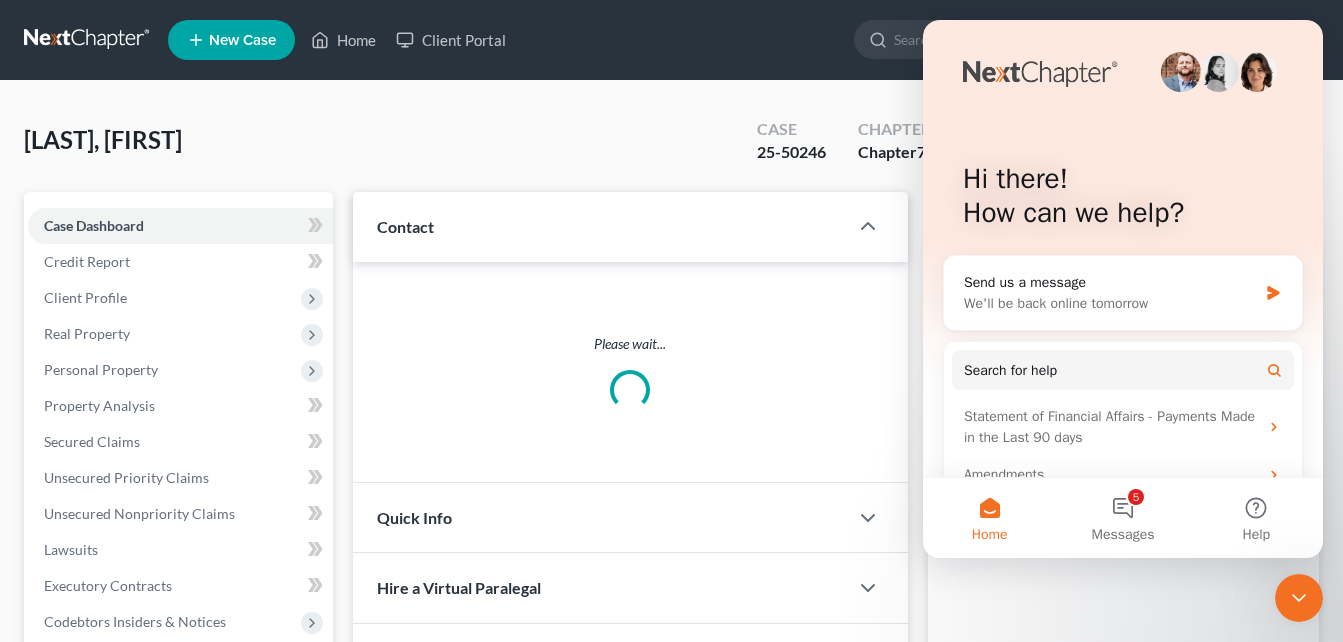 drag, startPoint x: 460, startPoint y: 91, endPoint x: 247, endPoint y: 399, distance: 374.47696 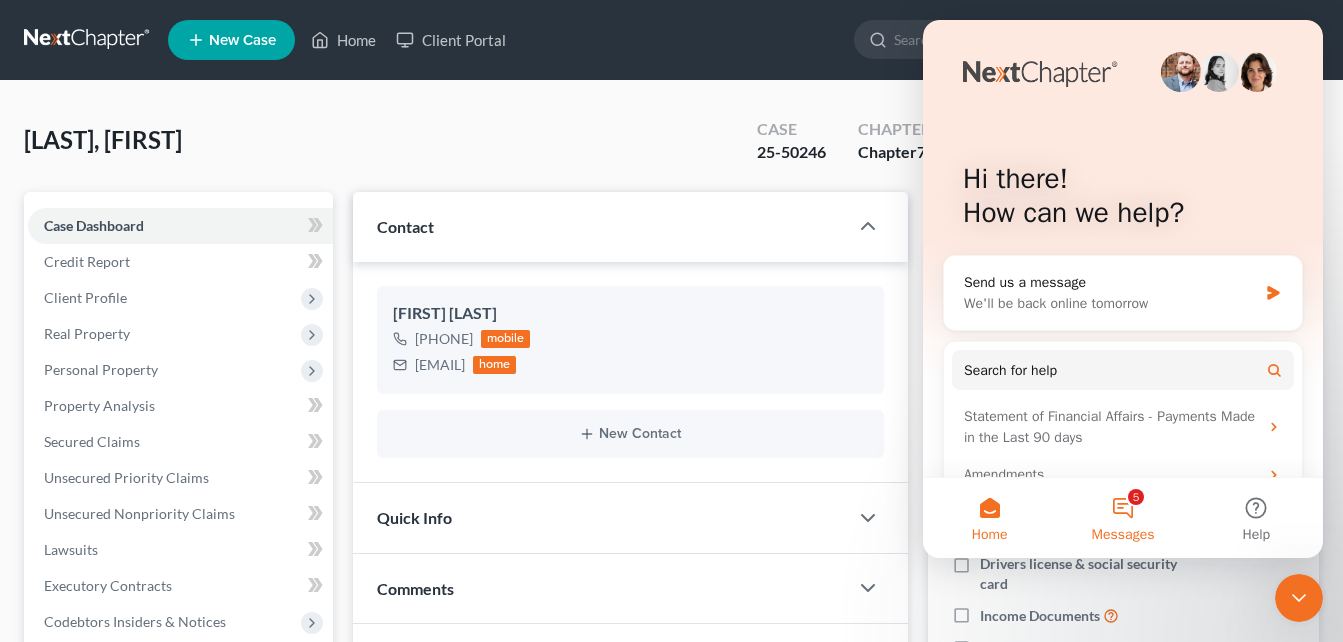 click on "5 Messages" at bounding box center (1122, 518) 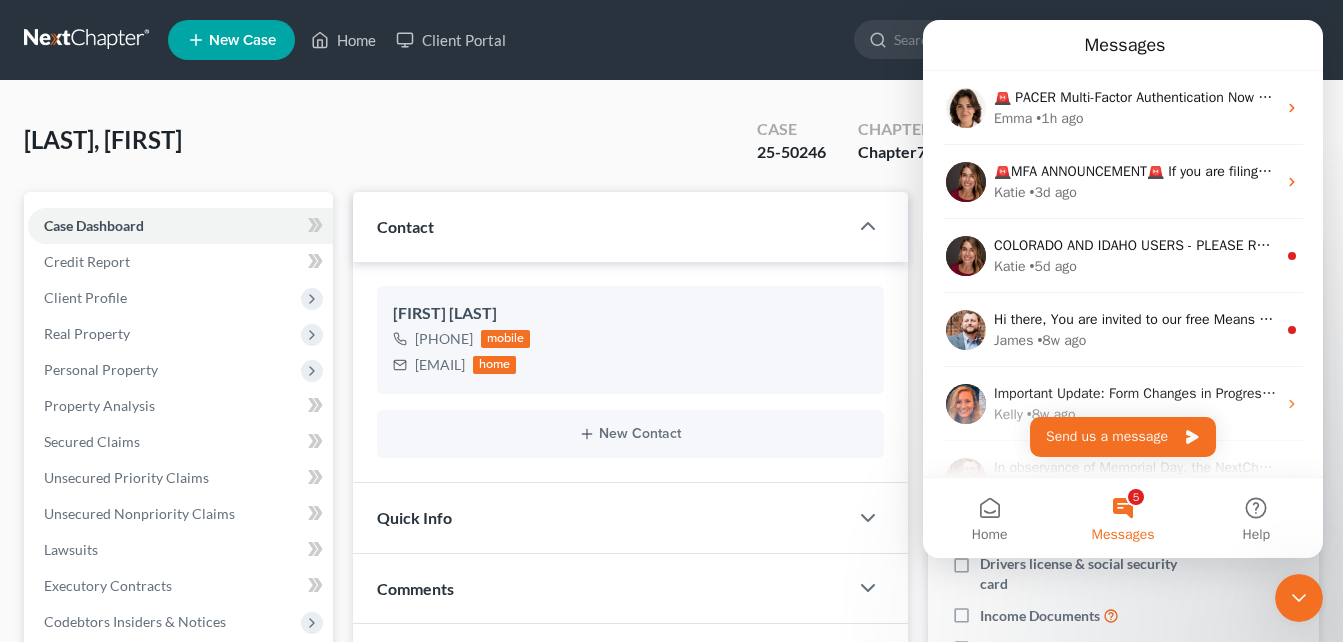 click 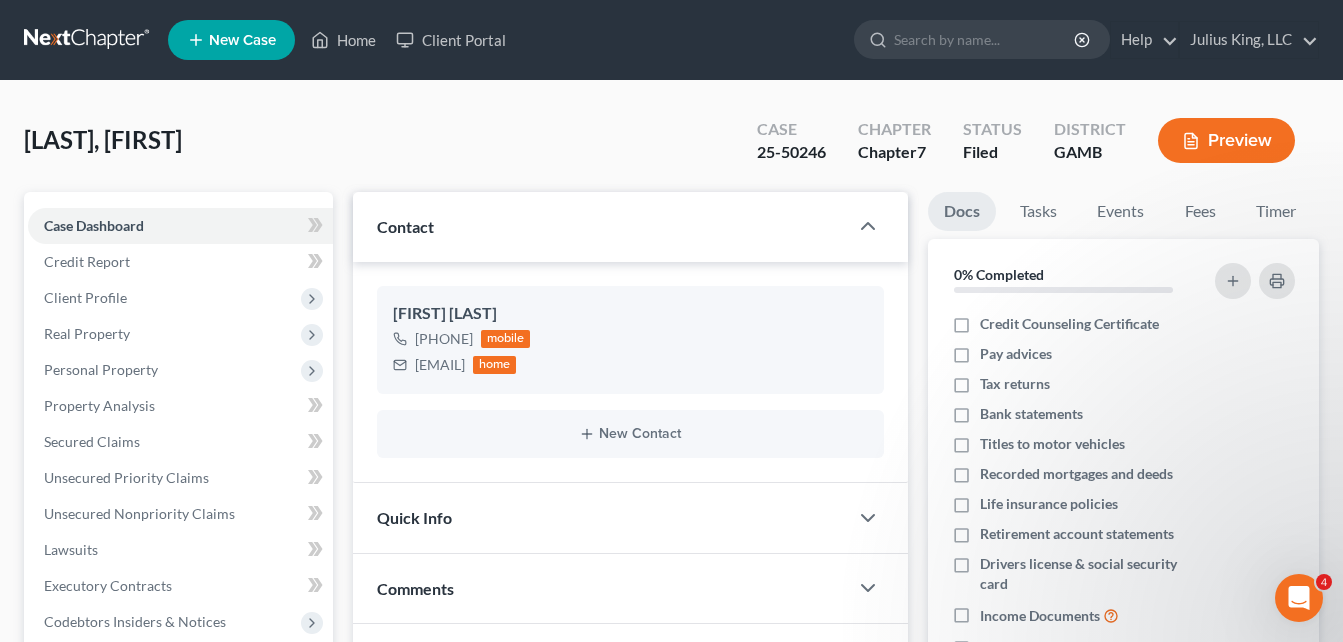 scroll, scrollTop: 0, scrollLeft: 0, axis: both 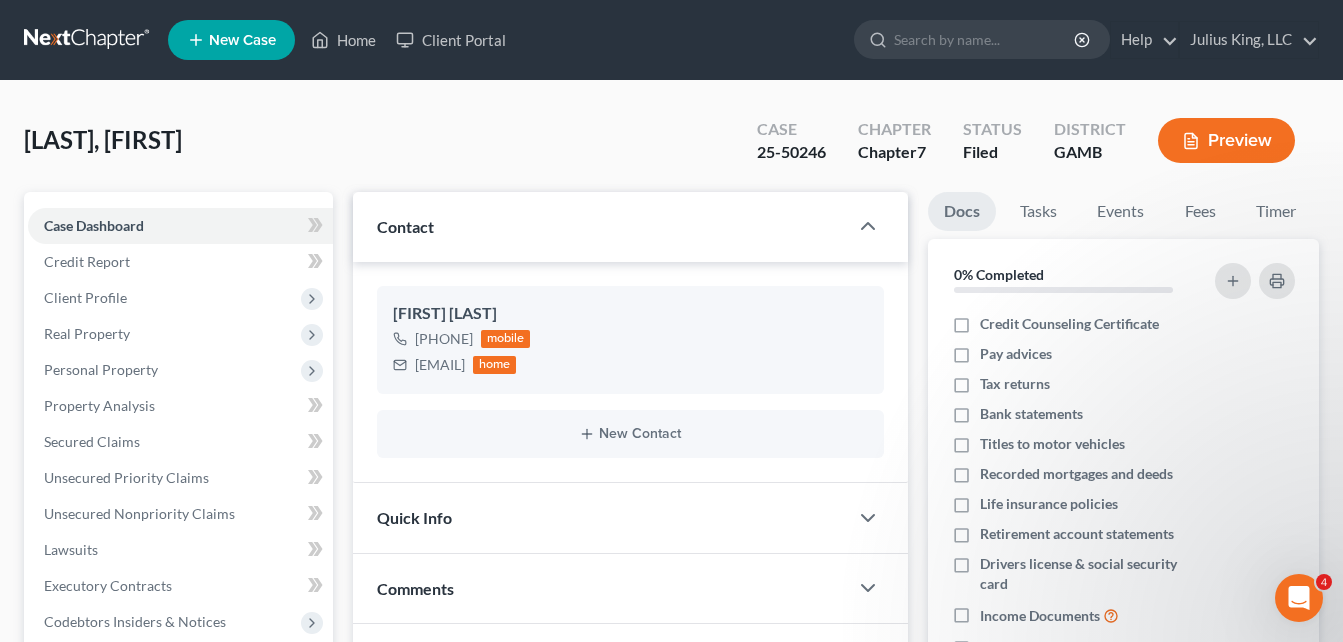 click on "[FIRST] [LAST] Upgraded Case 25-50246 Chapter Chapter  7 Status Filed District GAMB Preview" at bounding box center [671, 148] 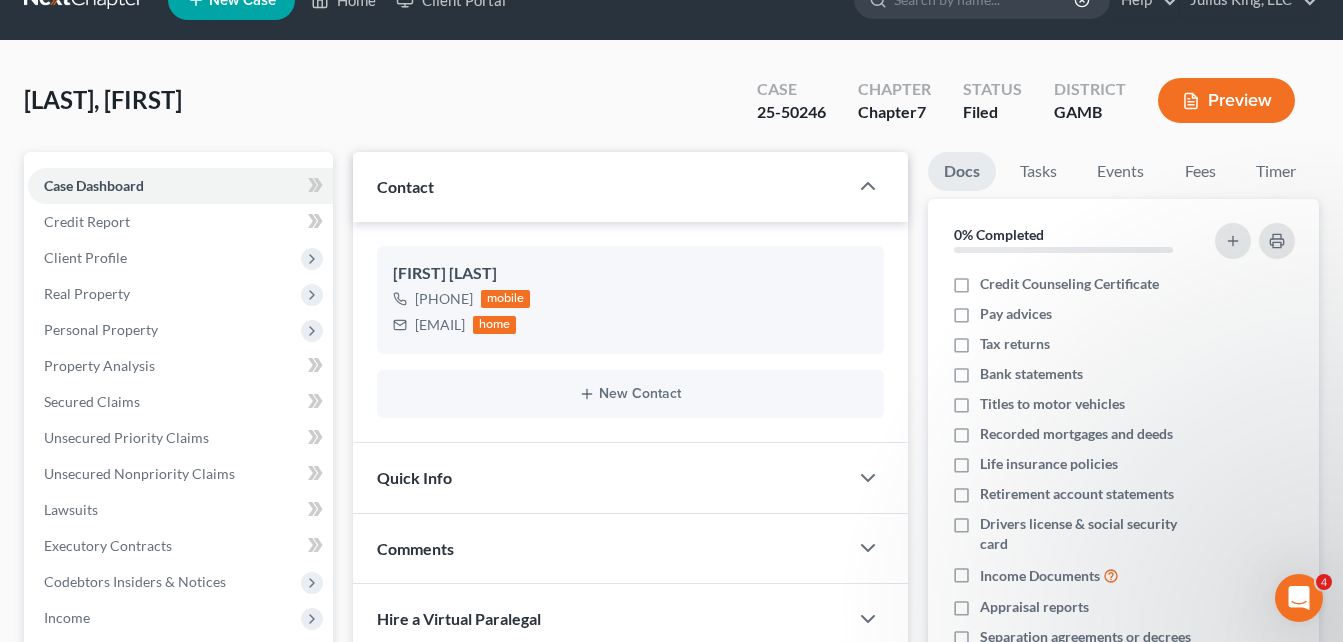 scroll, scrollTop: 80, scrollLeft: 0, axis: vertical 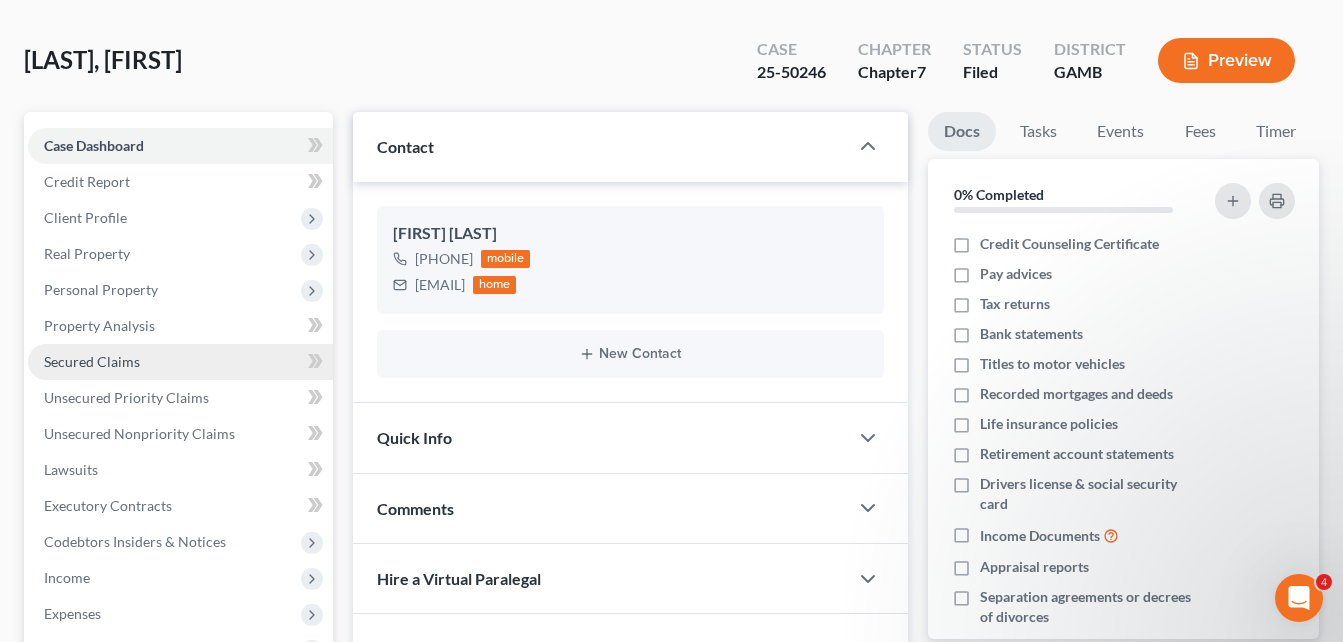 click on "Secured Claims" at bounding box center [92, 361] 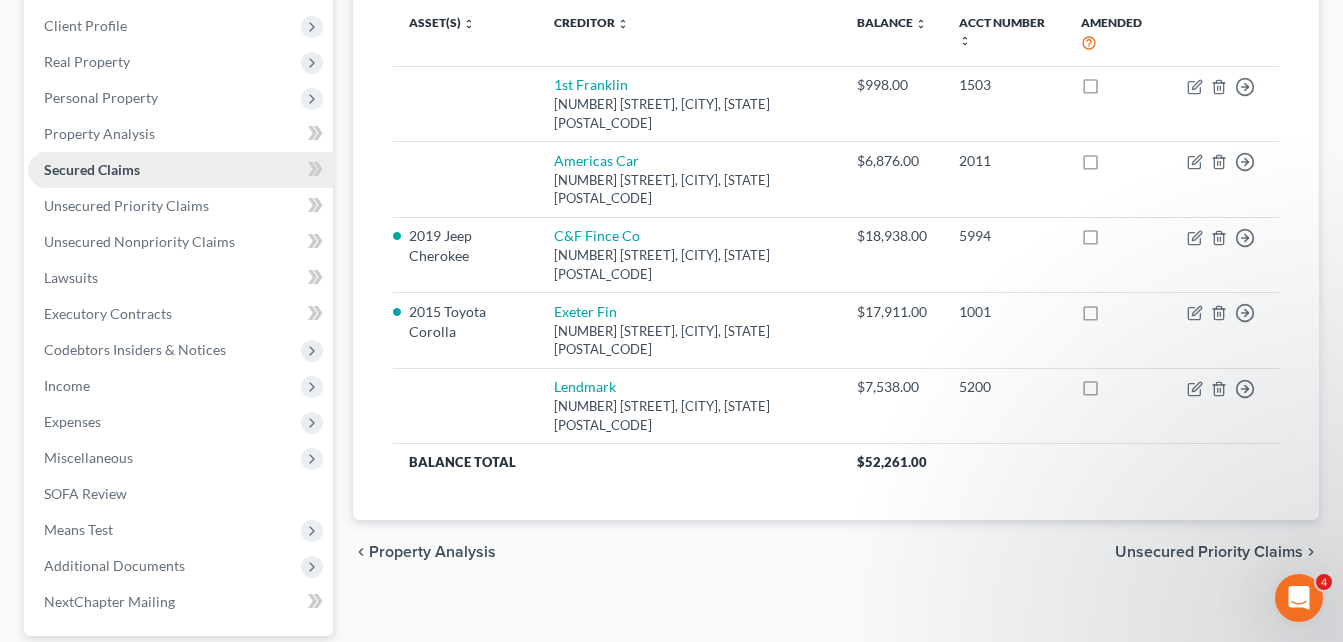 scroll, scrollTop: 457, scrollLeft: 0, axis: vertical 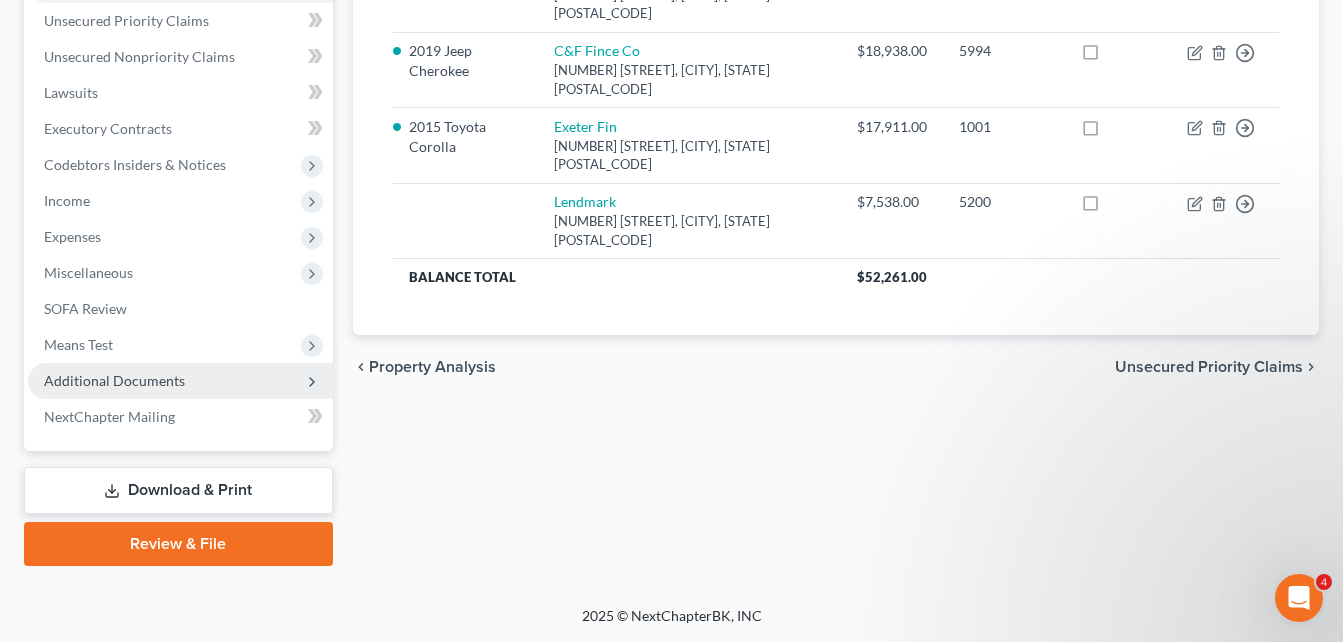 click on "Additional Documents" at bounding box center (114, 380) 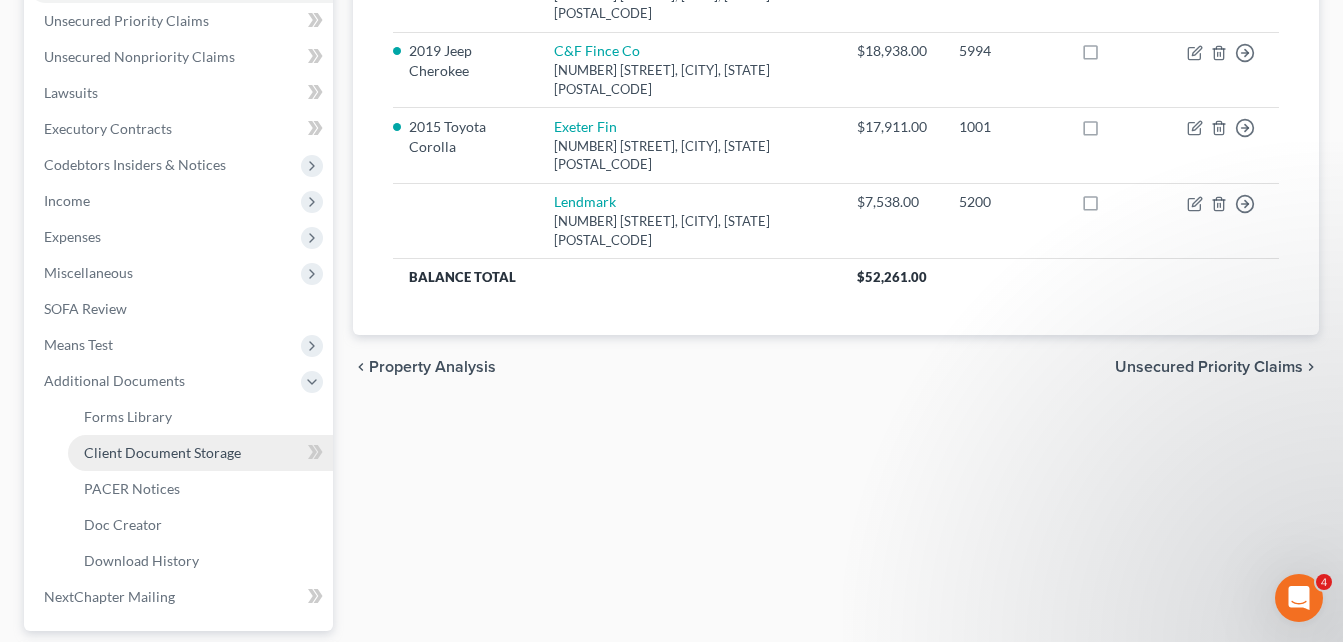click on "Client Document Storage" at bounding box center (162, 452) 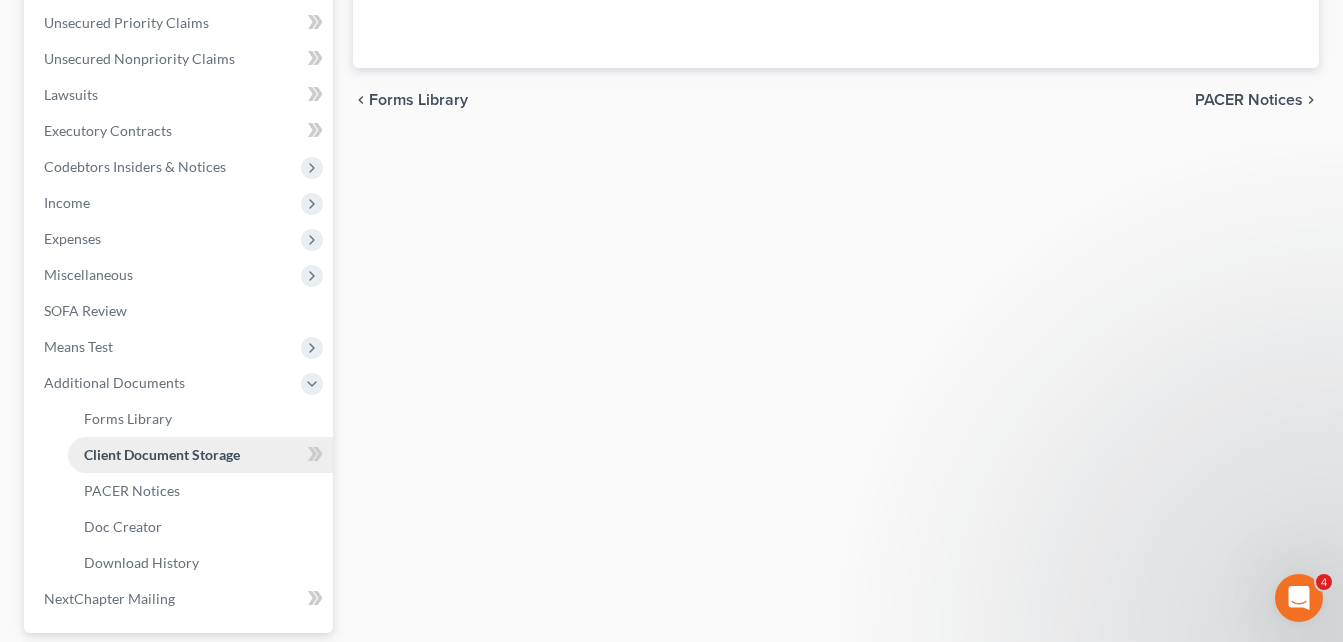 scroll, scrollTop: 11, scrollLeft: 0, axis: vertical 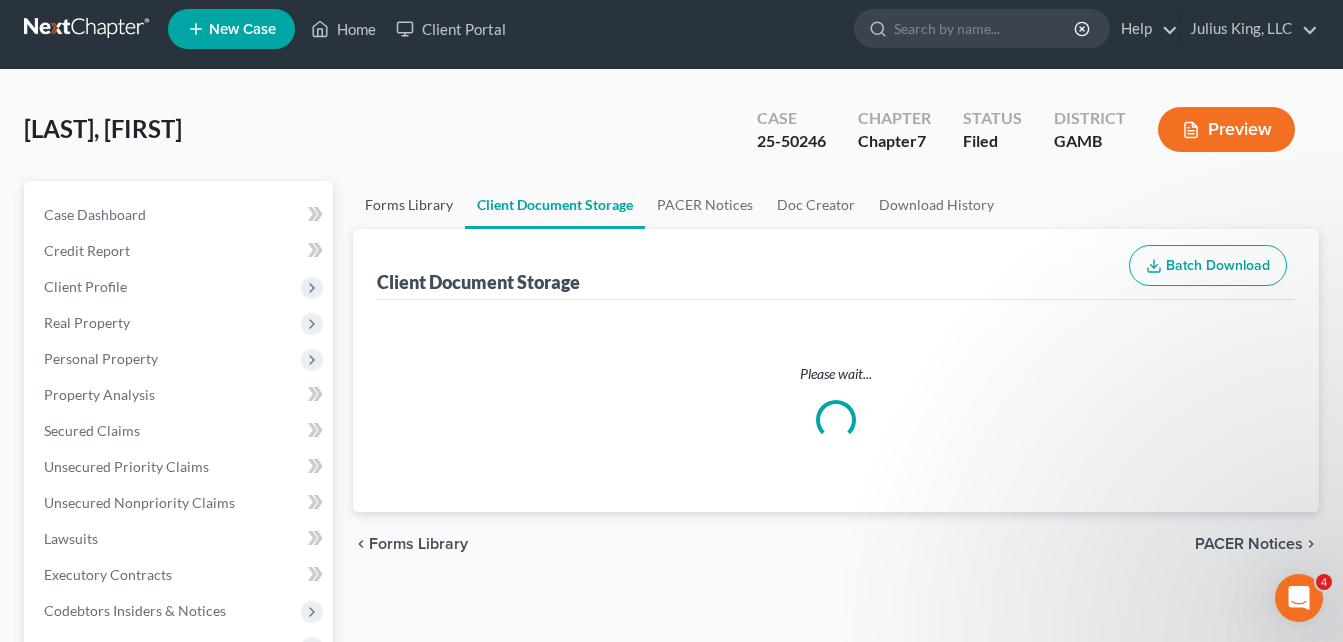 select on "6" 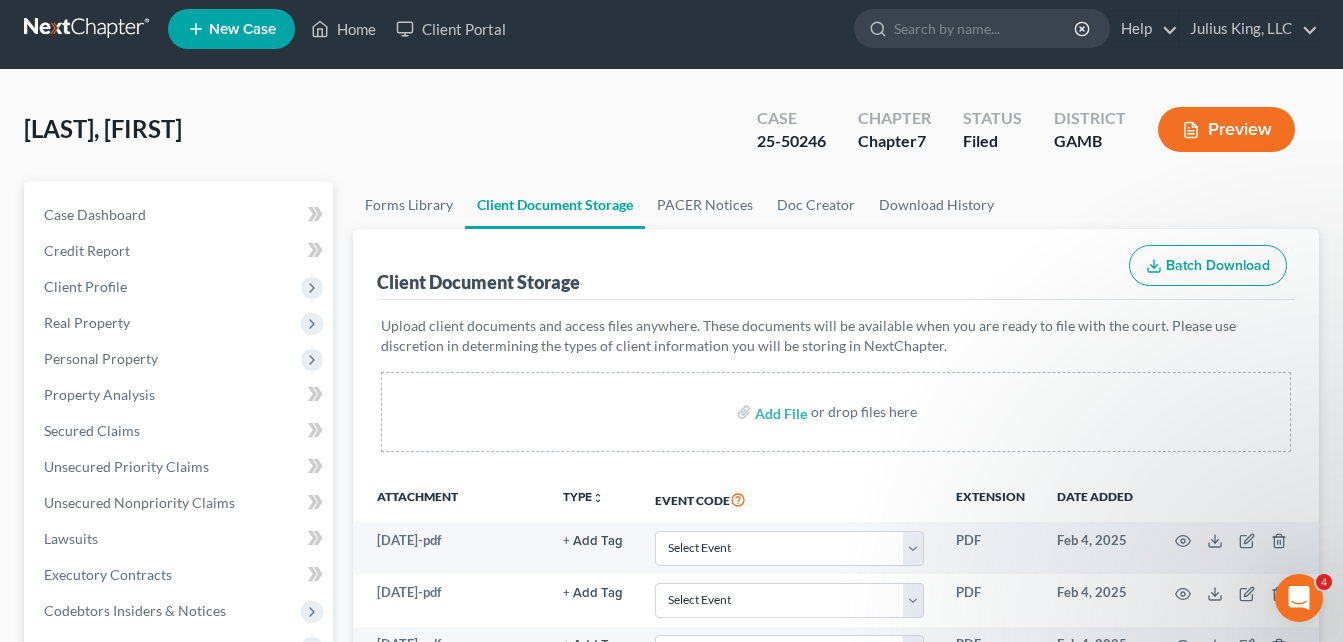 scroll, scrollTop: 0, scrollLeft: 0, axis: both 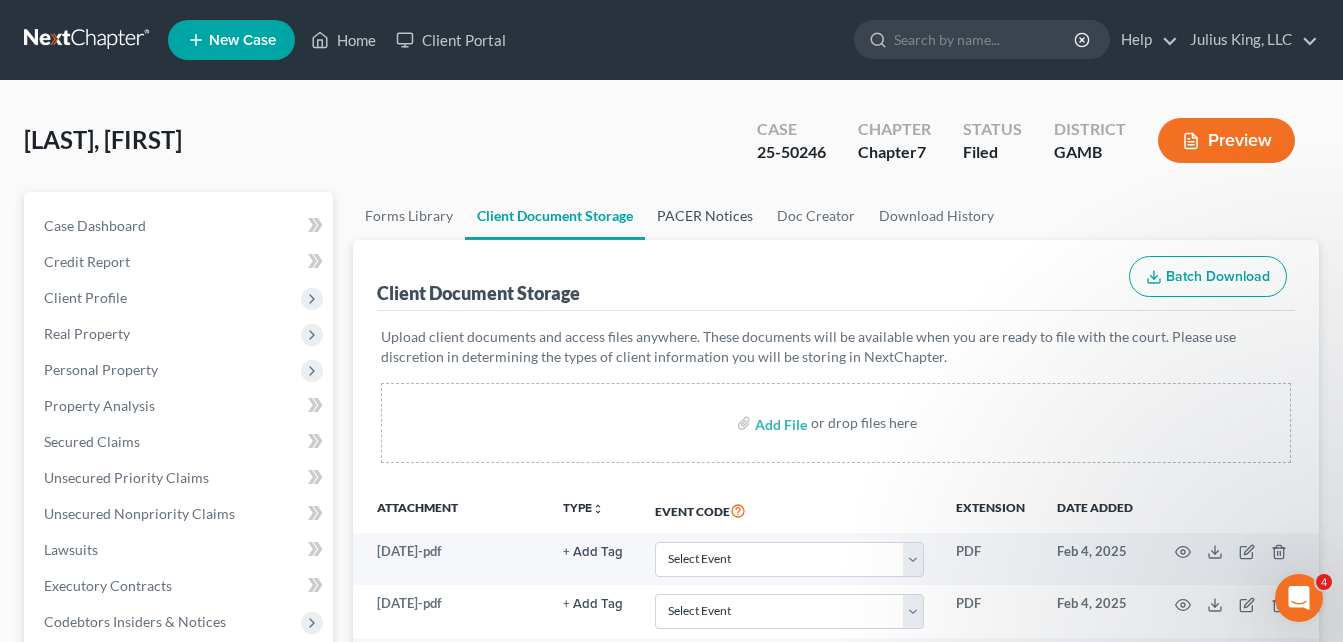 click on "PACER Notices" at bounding box center (705, 216) 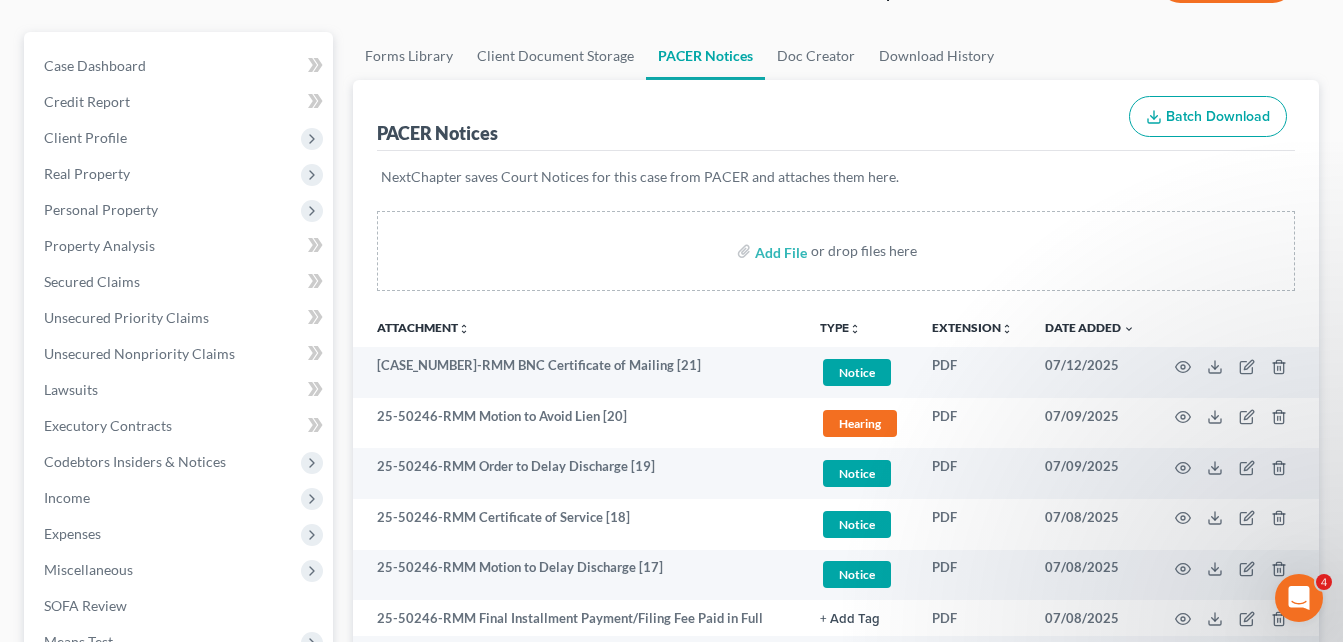 scroll, scrollTop: 200, scrollLeft: 0, axis: vertical 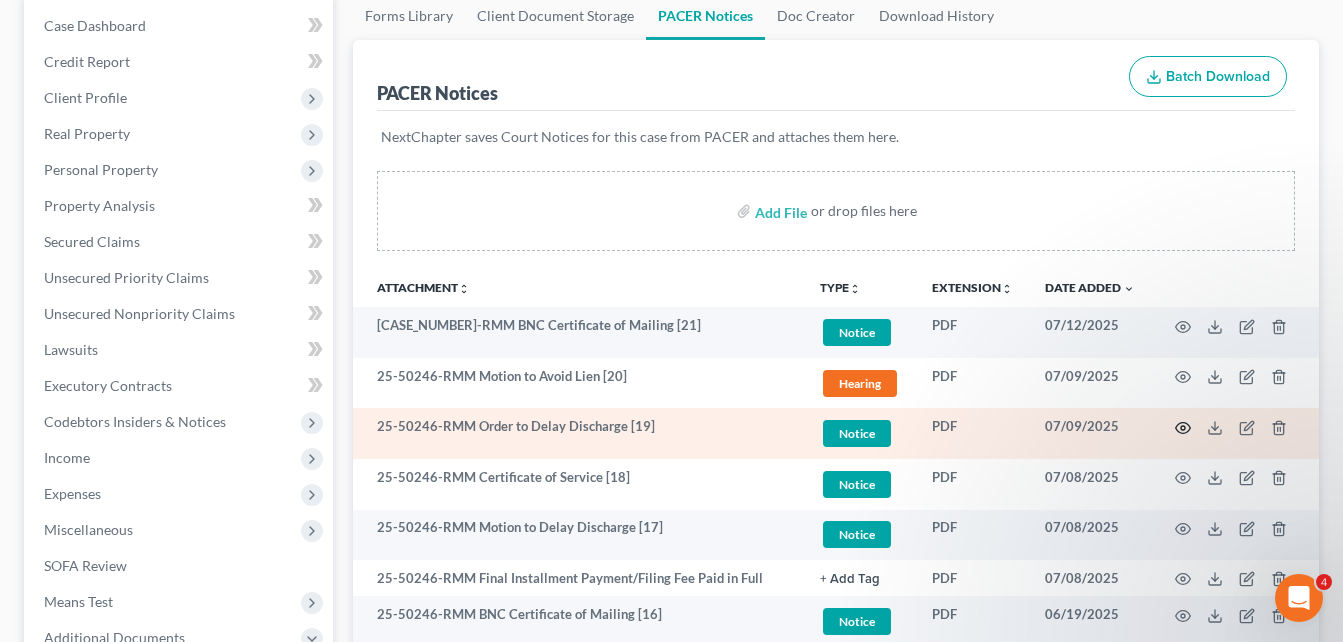 click 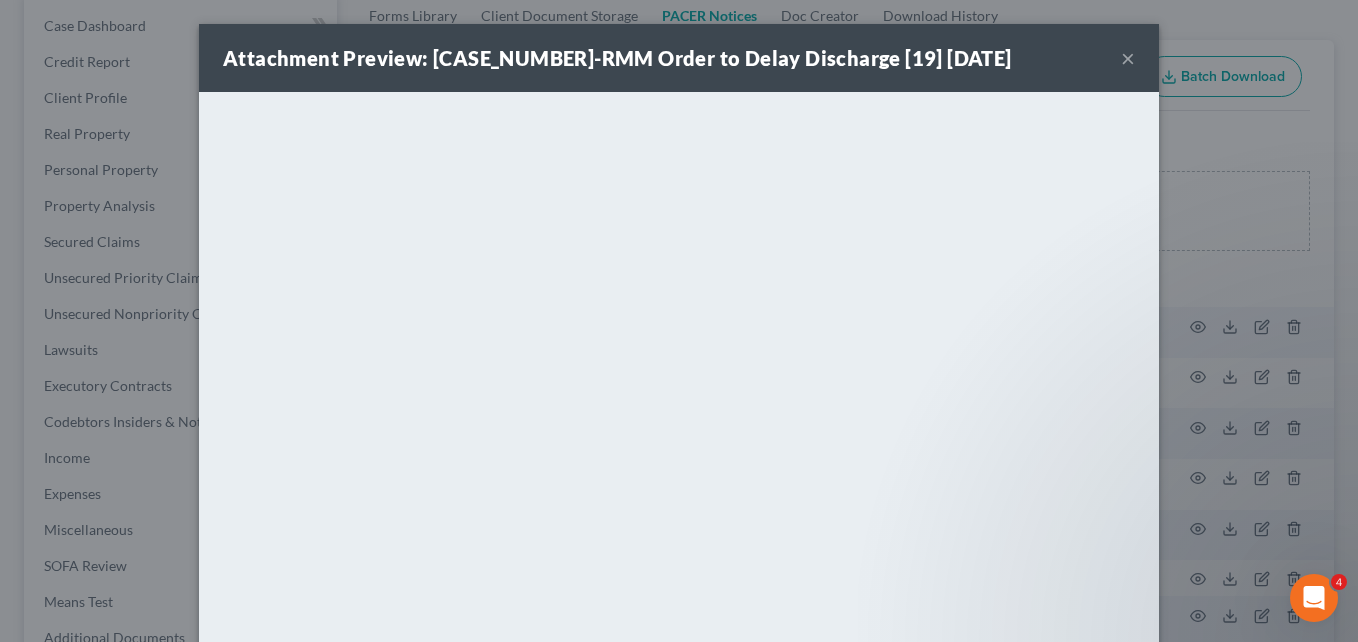 click on "×" at bounding box center (1128, 58) 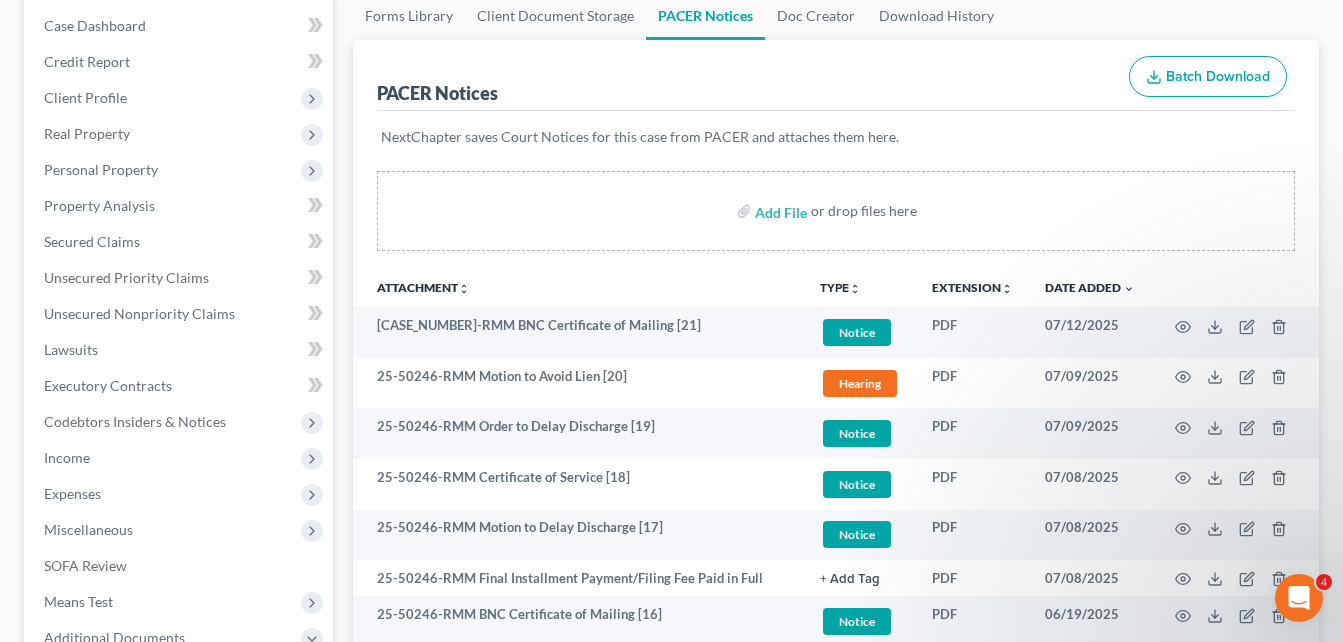 click on "Forms Library
Client Document Storage
PACER Notices
Doc Creator
Download History
PACER Notices
Batch Download
Add File
or drop files here
Attachment
unfold_more
expand_more
expand_less
TYPE unfold_more NONE Hearing Notice Proof of Claim
Extension
unfold_more
expand_more
expand_less
Date Added
unfold_more
expand_more
expand_less
25-50246-RMM BNC Certificate of Mailing [21] Notice + Add Tag Notice × Select an option or create one Hearing Notice Proof of Claim PDF 07/12/2025 25-50246-RMM Motion to Avoid Lien [20] Hearing + Add Tag Hearing × Select an option or create one Hearing Notice Proof of Claim PDF 07/09/2025 25-50246-RMM Order to Delay Discharge [19] Notice + Add Tag Notice × Select an option or create one Hearing Notice Proof of Claim PDF Notice" at bounding box center (836, 750) 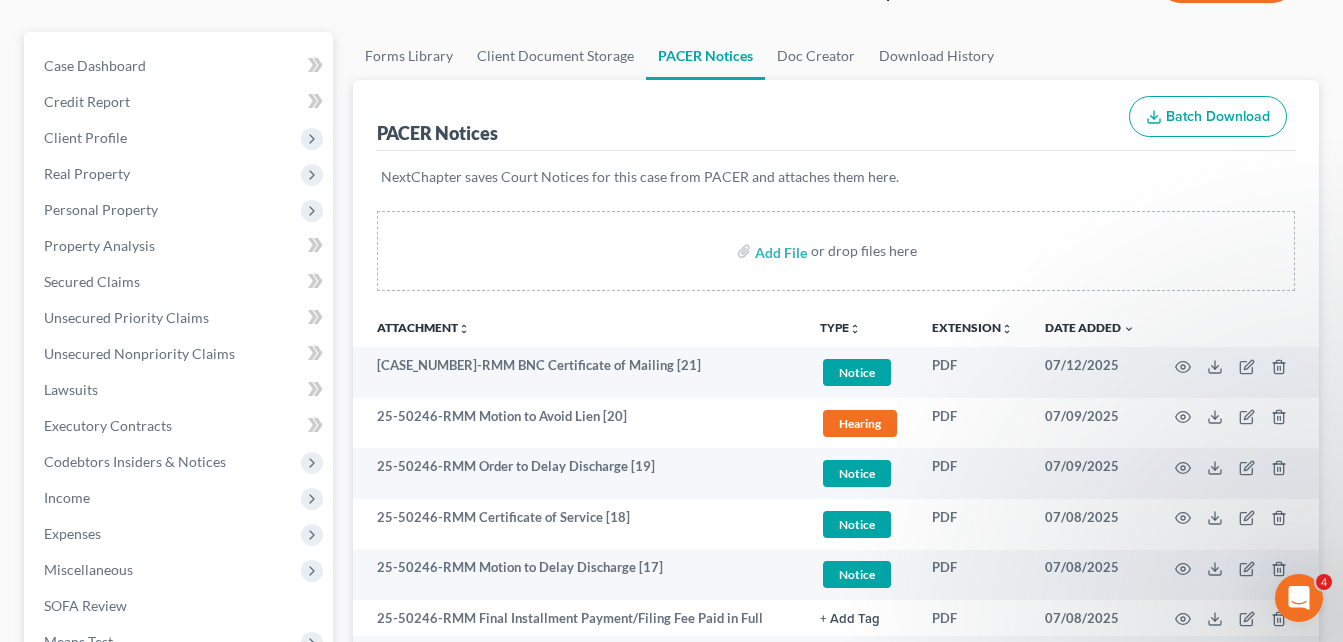scroll, scrollTop: 0, scrollLeft: 0, axis: both 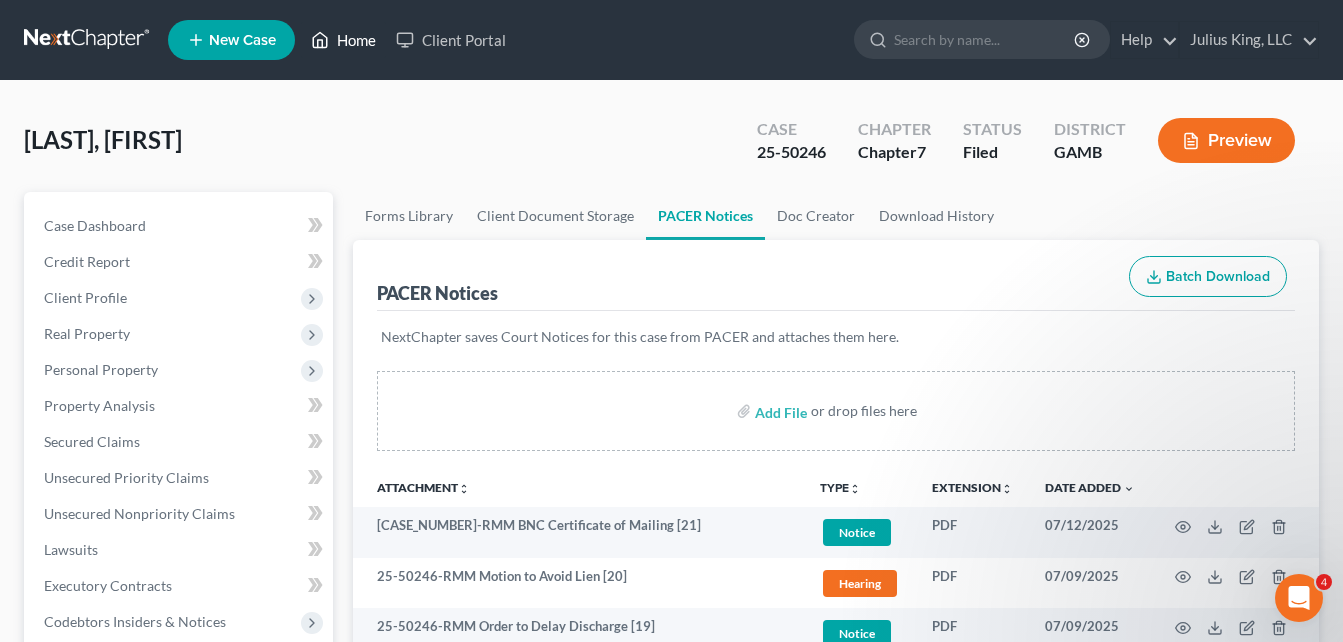 click on "Home" at bounding box center [343, 40] 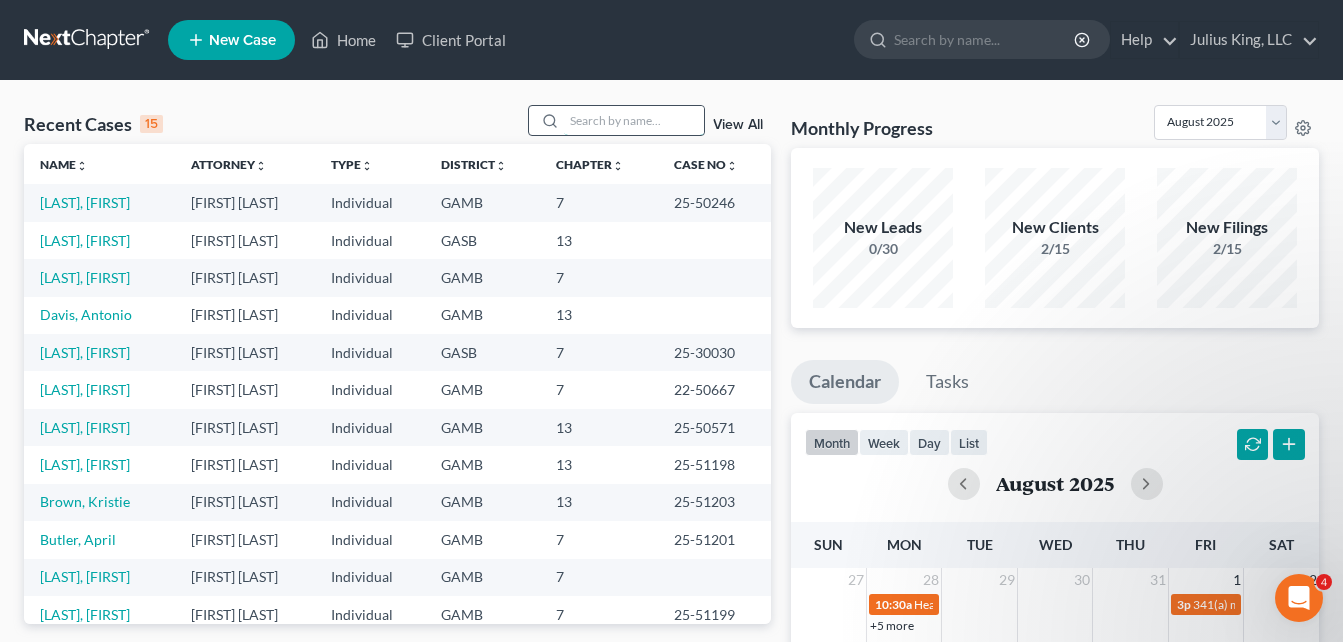 click at bounding box center [634, 120] 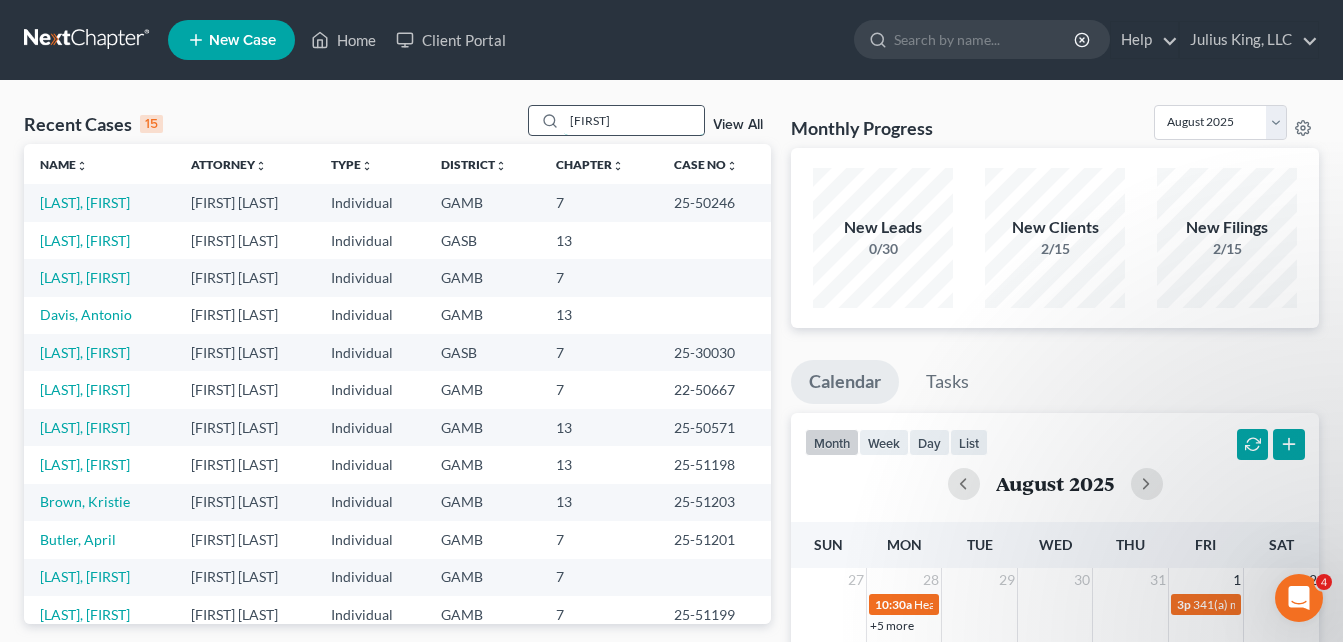 type on "[FIRST]" 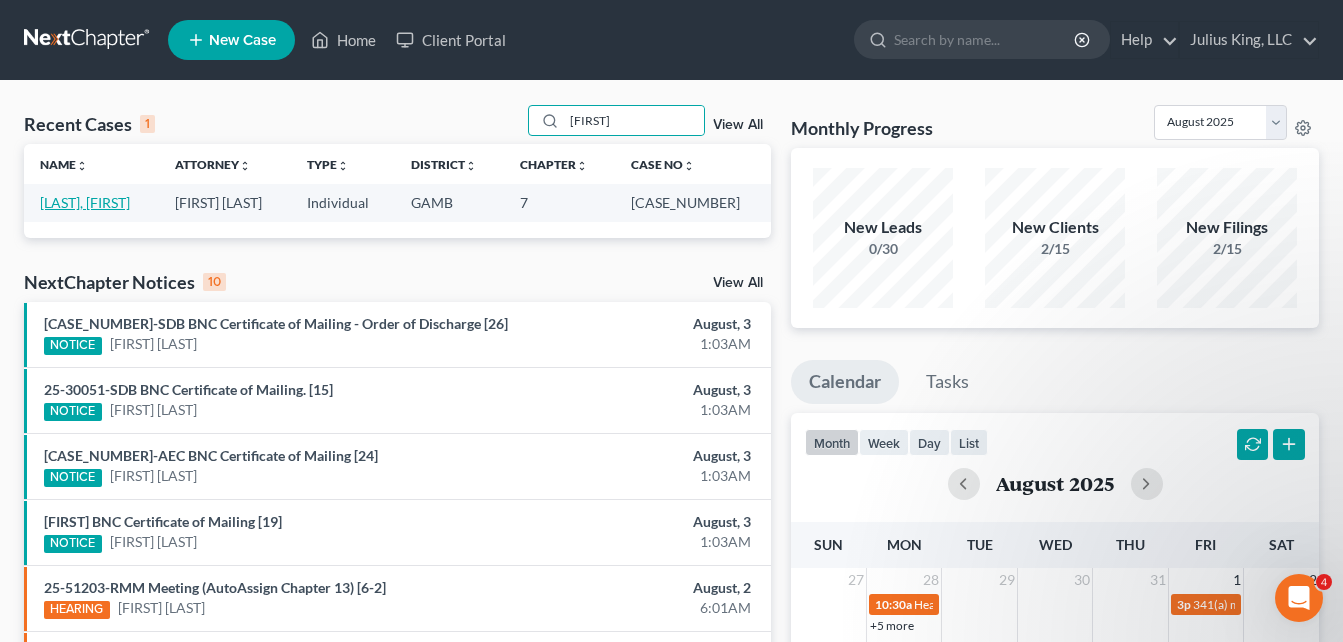 click on "[LAST], [FIRST]" at bounding box center [85, 202] 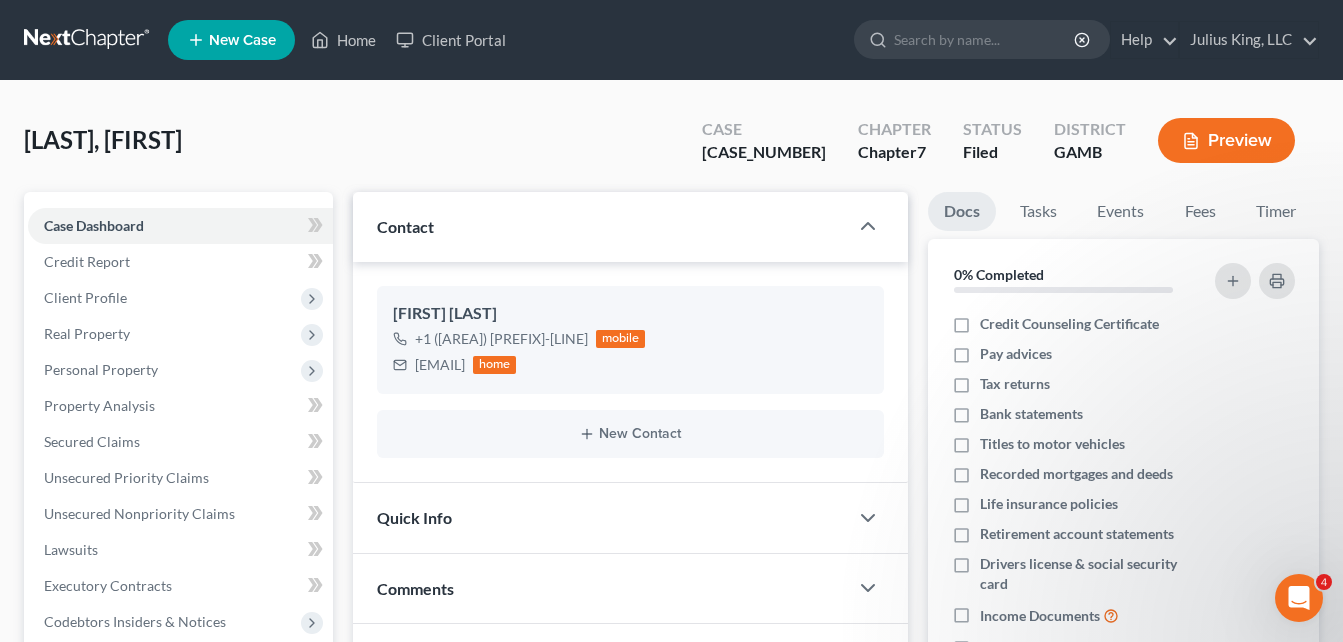 click on "[LAST], [FIRST] Upgraded Case [CASE_NUMBER] Chapter Chapter  7 Status Filed District GAMB Preview" at bounding box center [671, 148] 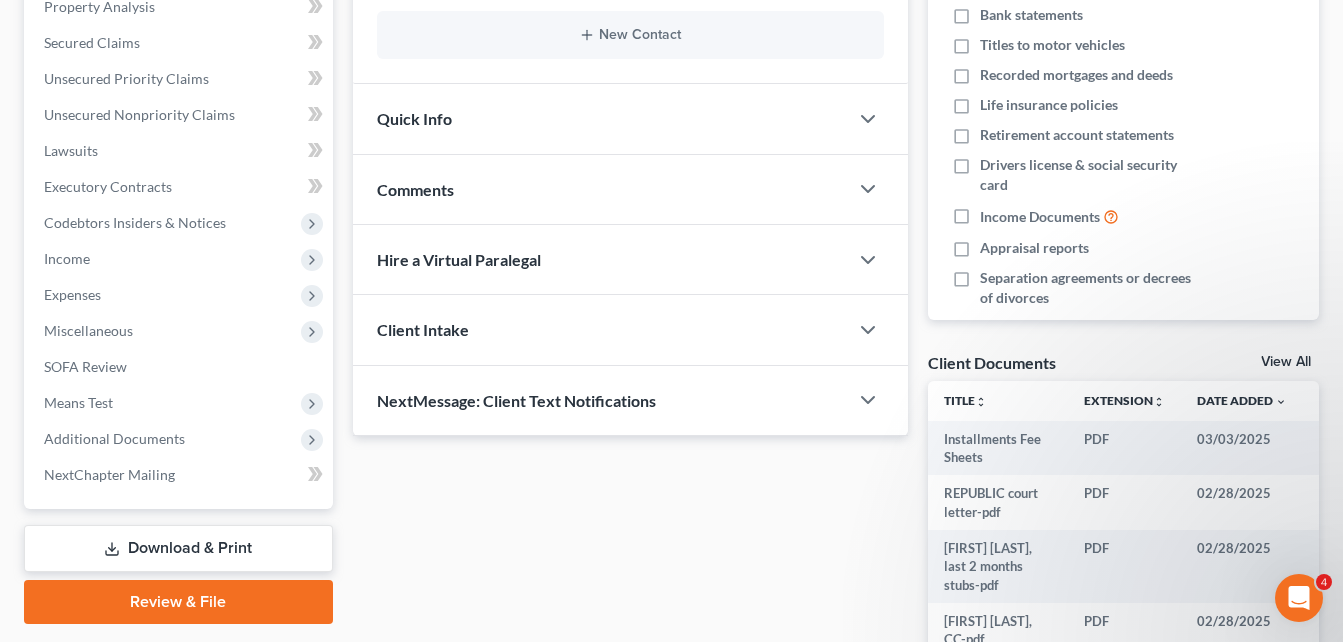 scroll, scrollTop: 400, scrollLeft: 0, axis: vertical 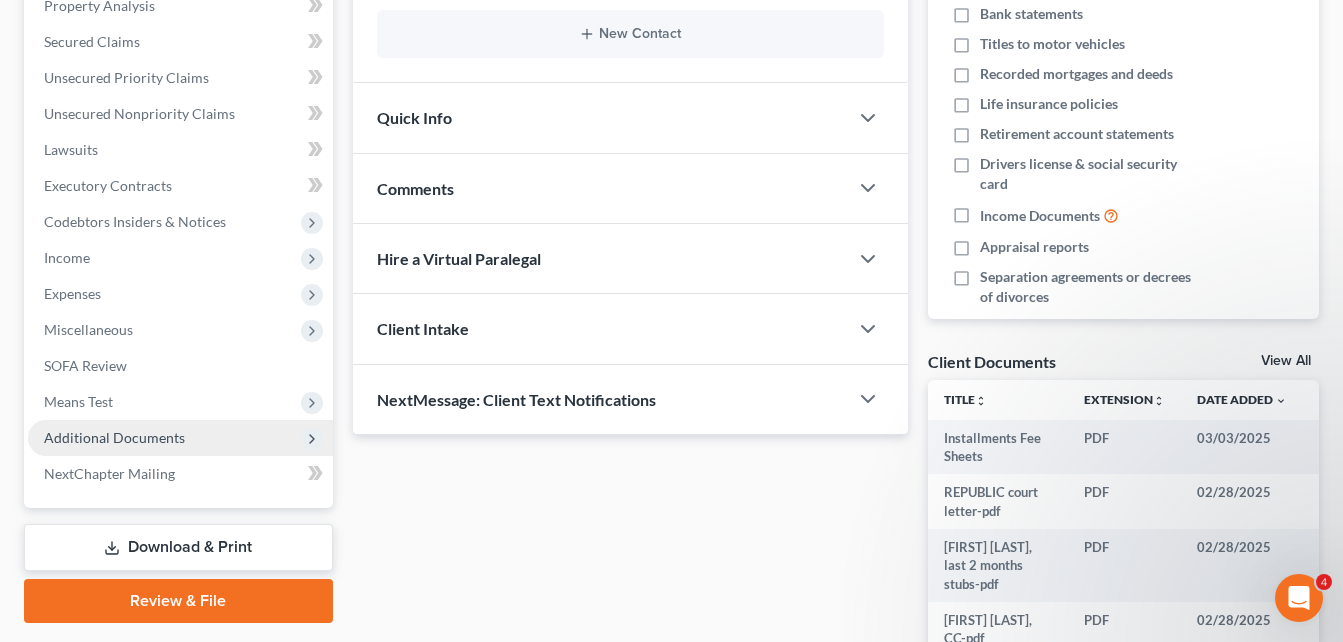 click on "Additional Documents" at bounding box center (114, 437) 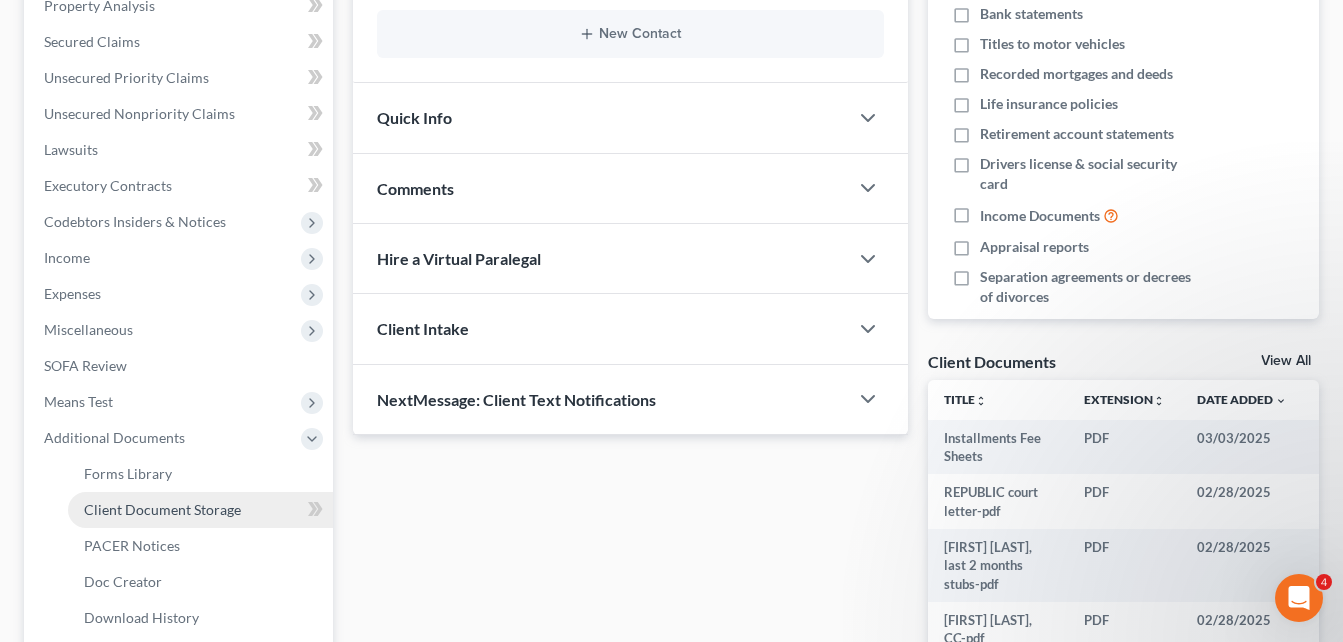 click on "Client Document Storage" at bounding box center (162, 509) 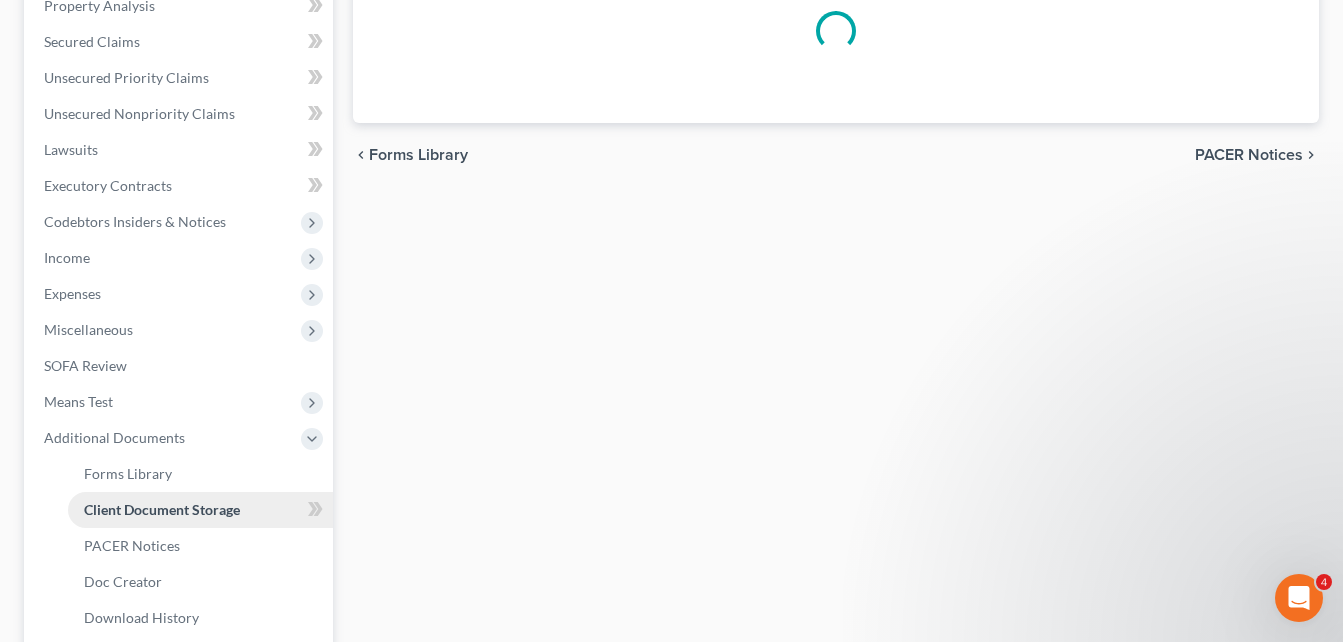scroll, scrollTop: 398, scrollLeft: 0, axis: vertical 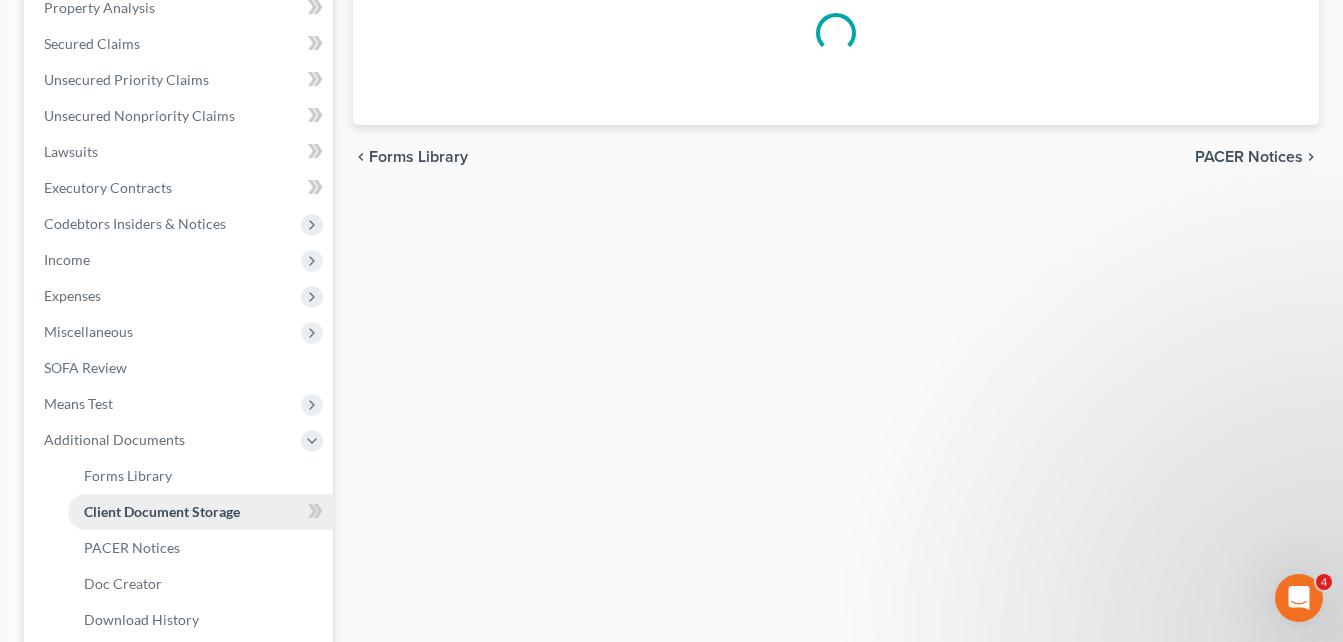 select on "6" 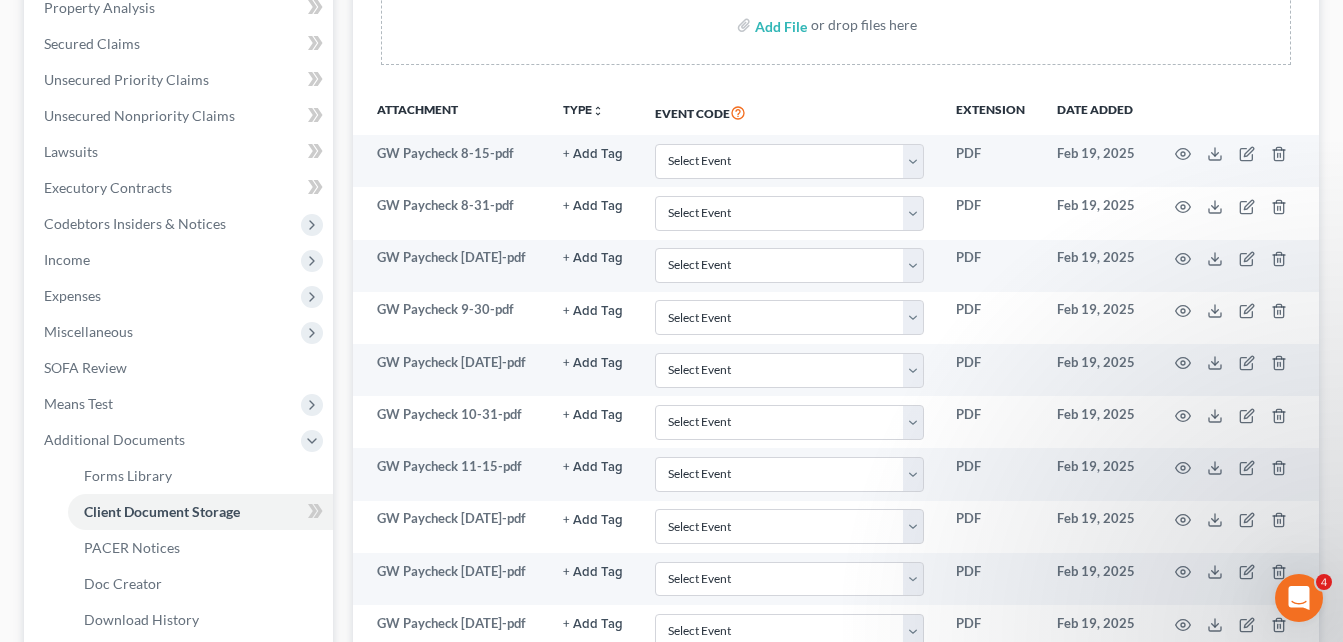 scroll, scrollTop: 0, scrollLeft: 0, axis: both 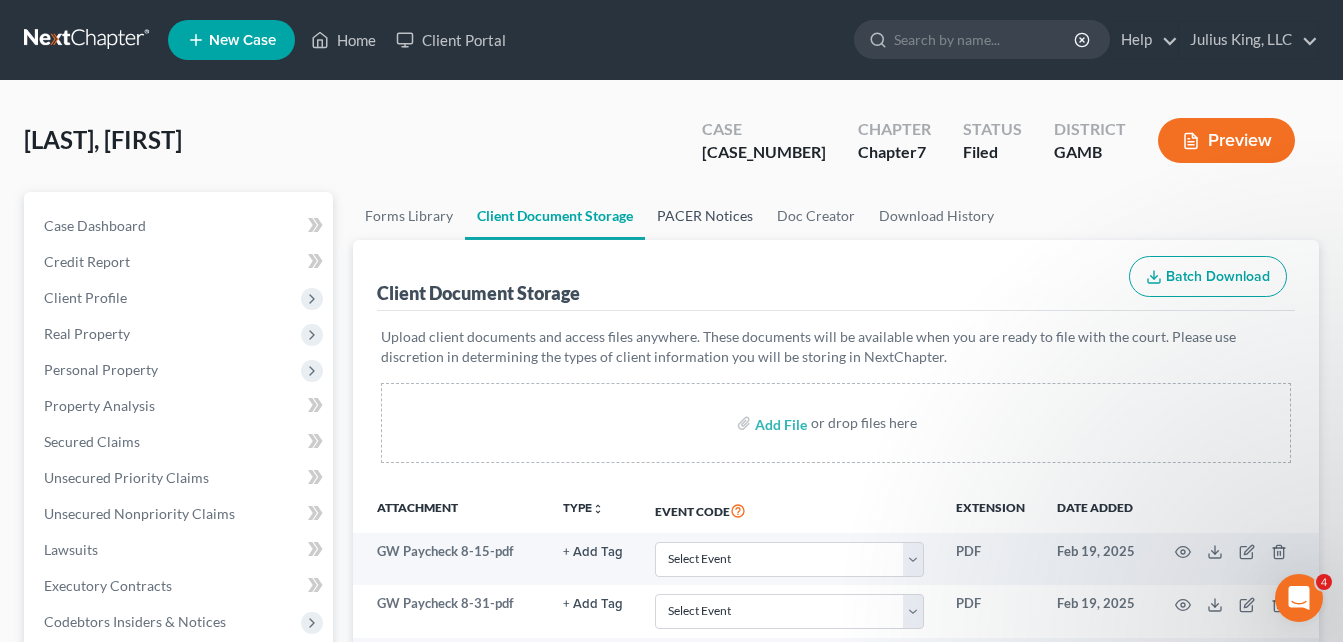 click on "PACER Notices" at bounding box center [705, 216] 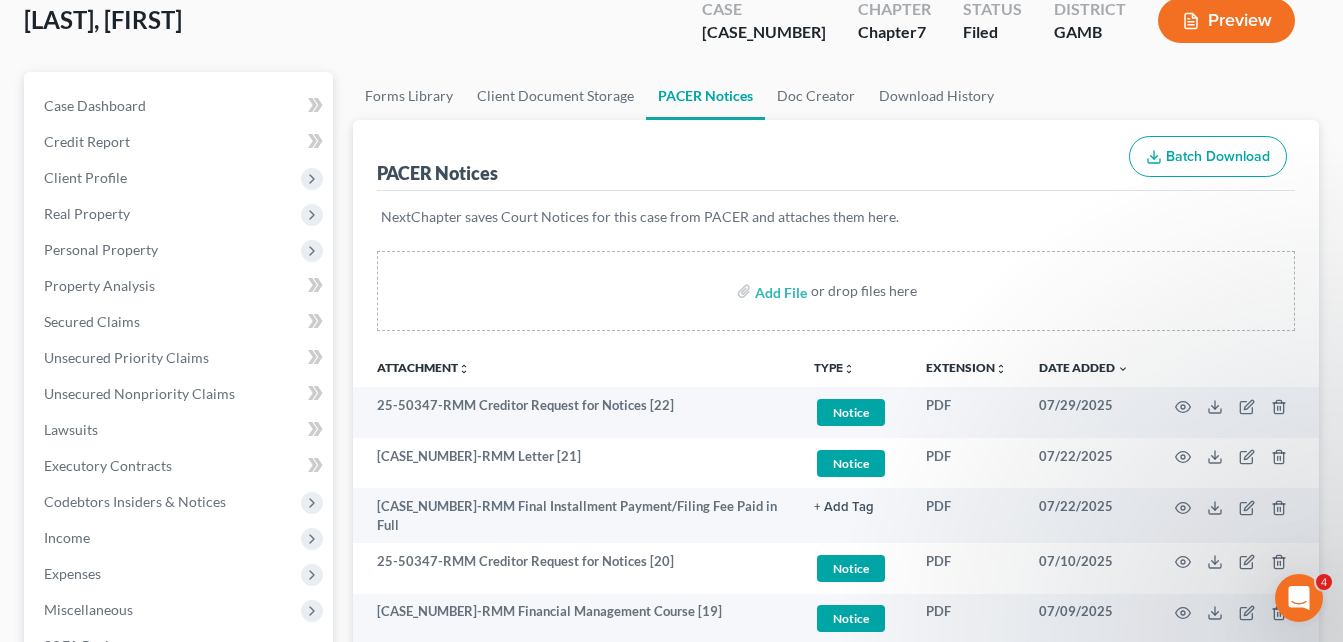 scroll, scrollTop: 160, scrollLeft: 0, axis: vertical 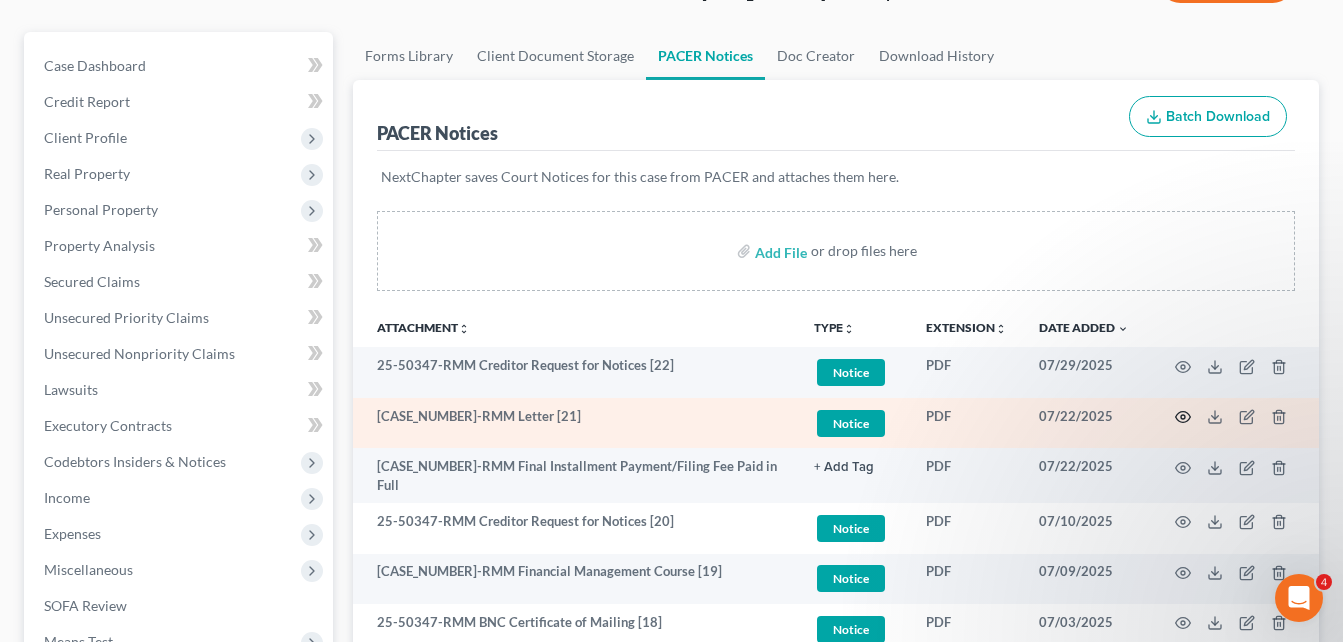 click 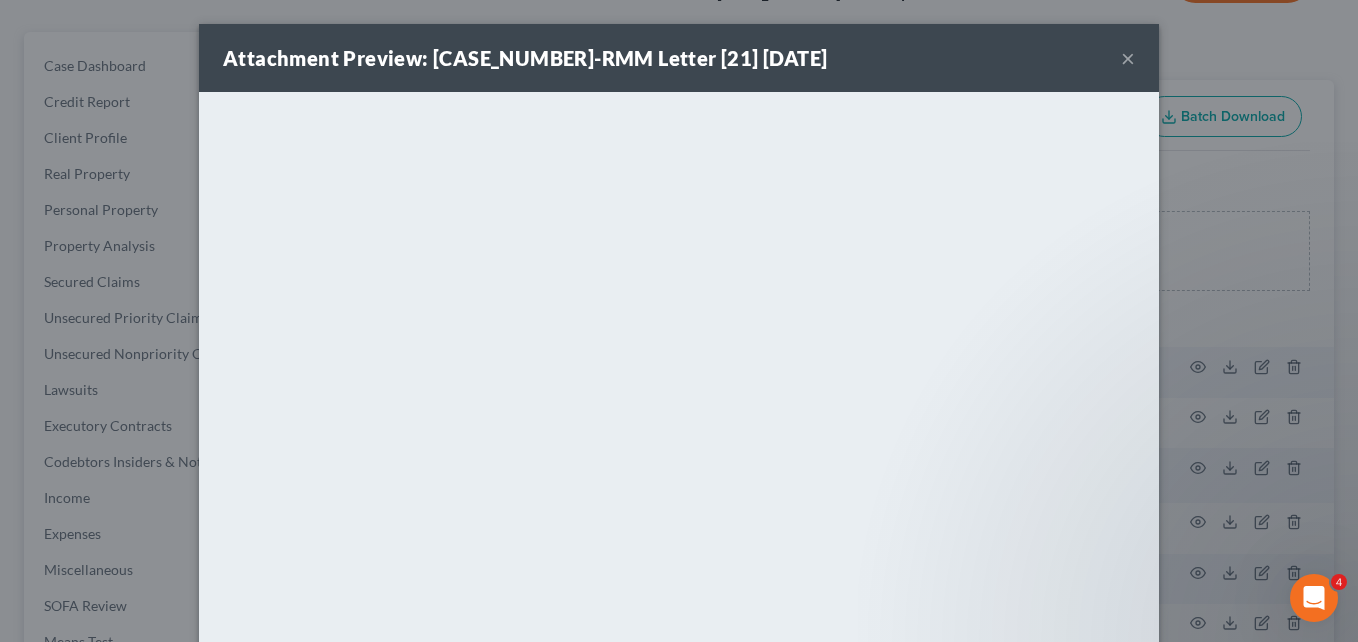 click on "×" at bounding box center [1128, 58] 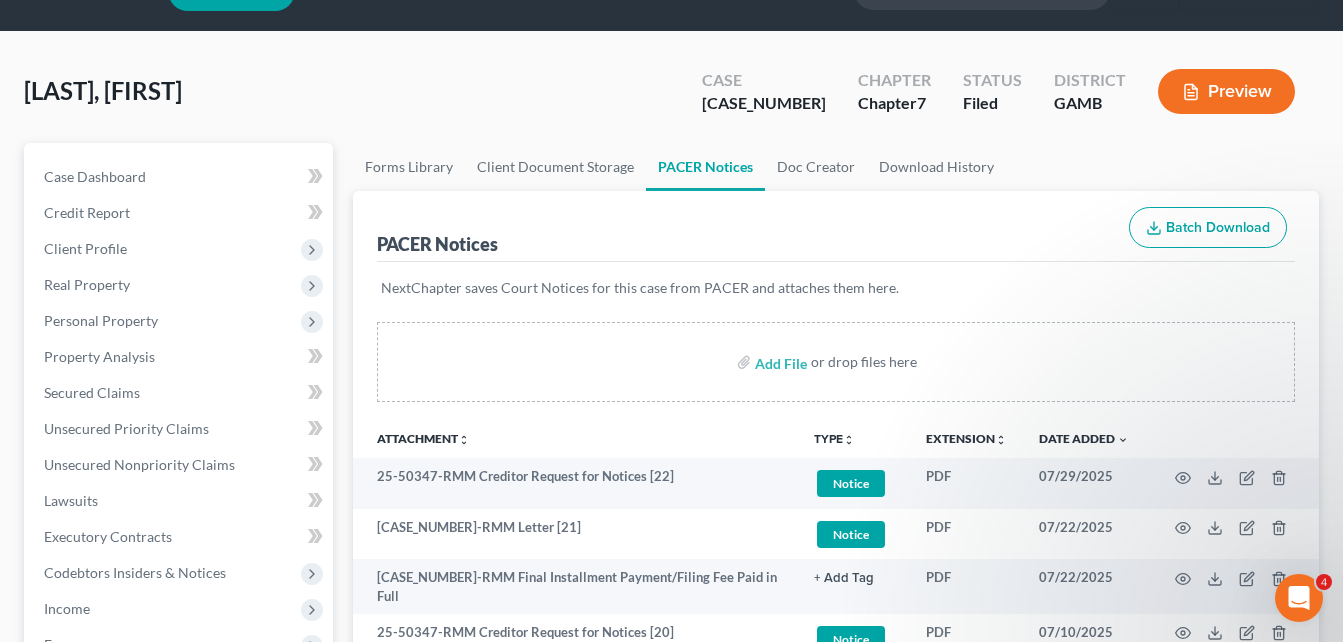 scroll, scrollTop: 0, scrollLeft: 0, axis: both 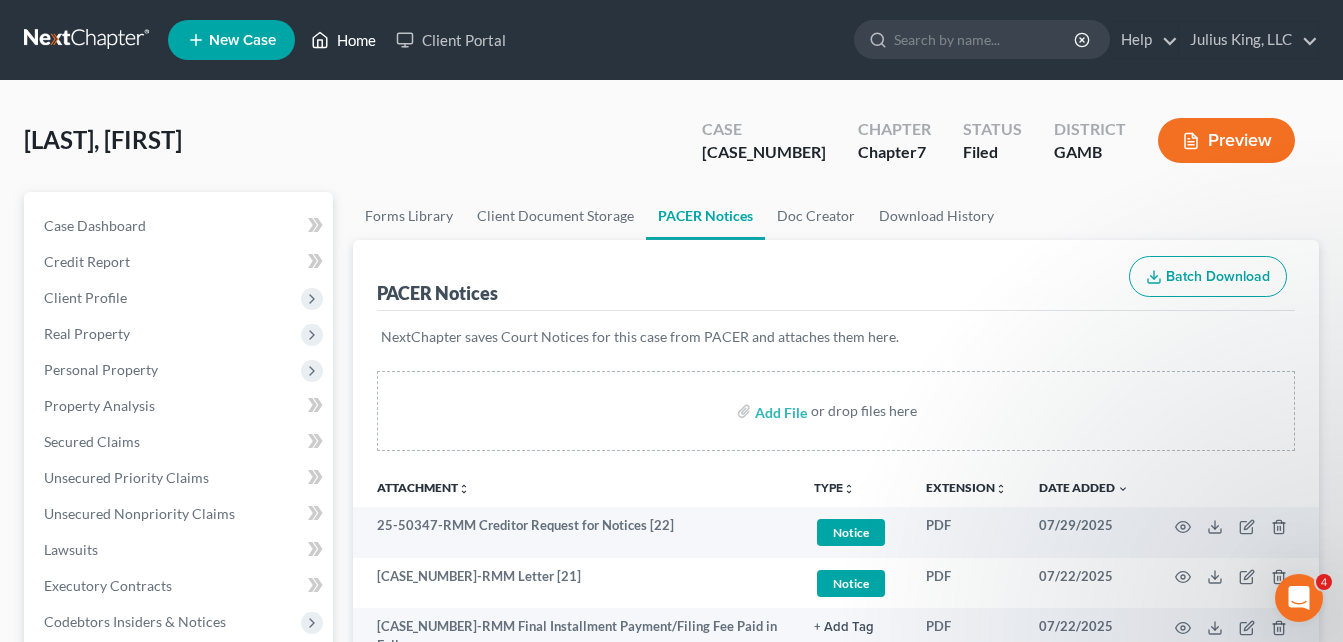 click on "Home" at bounding box center (343, 40) 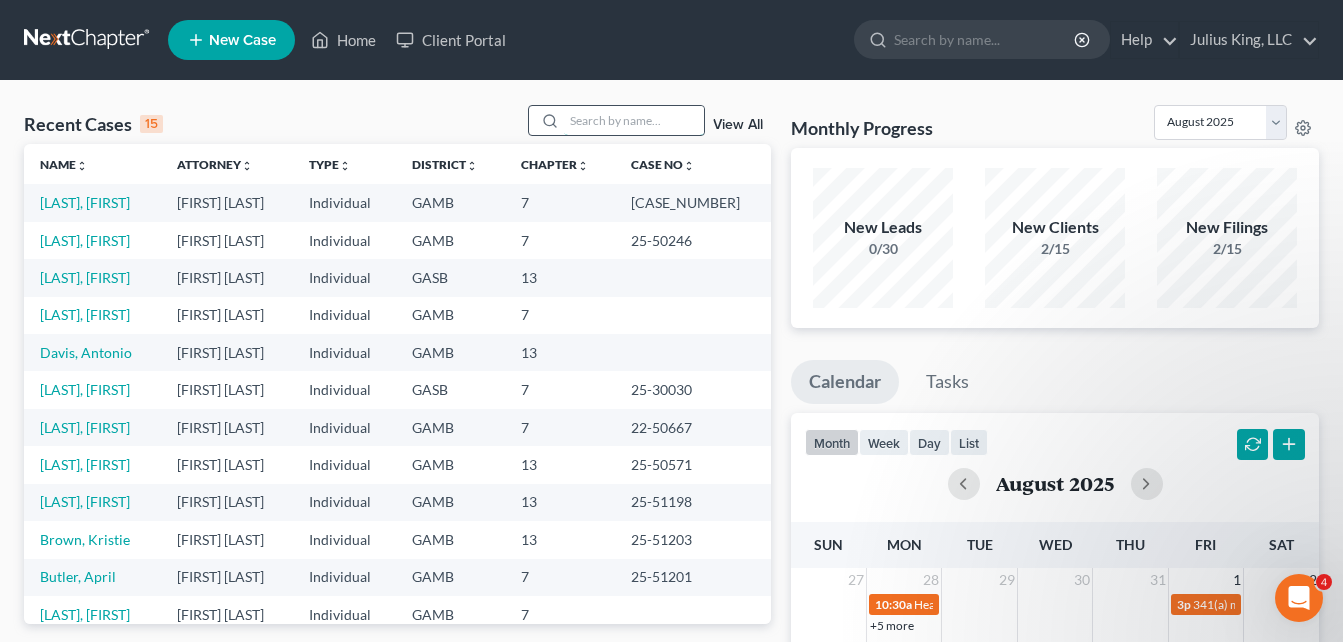click at bounding box center [634, 120] 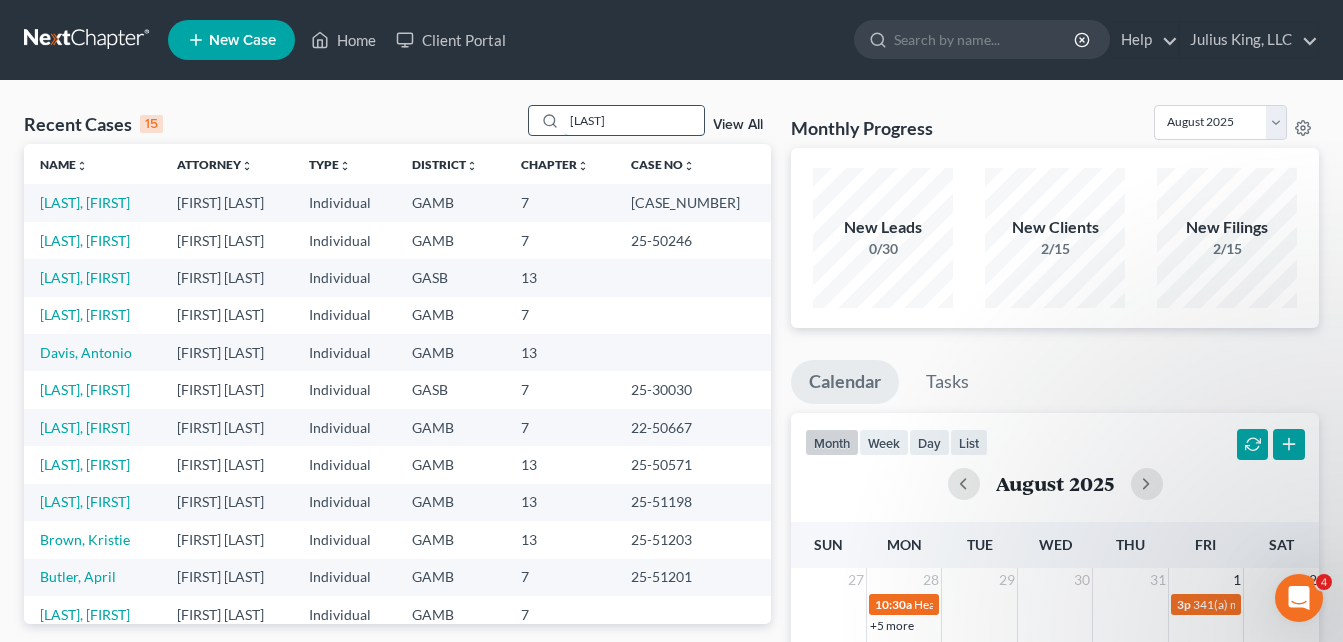 type on "[LAST]" 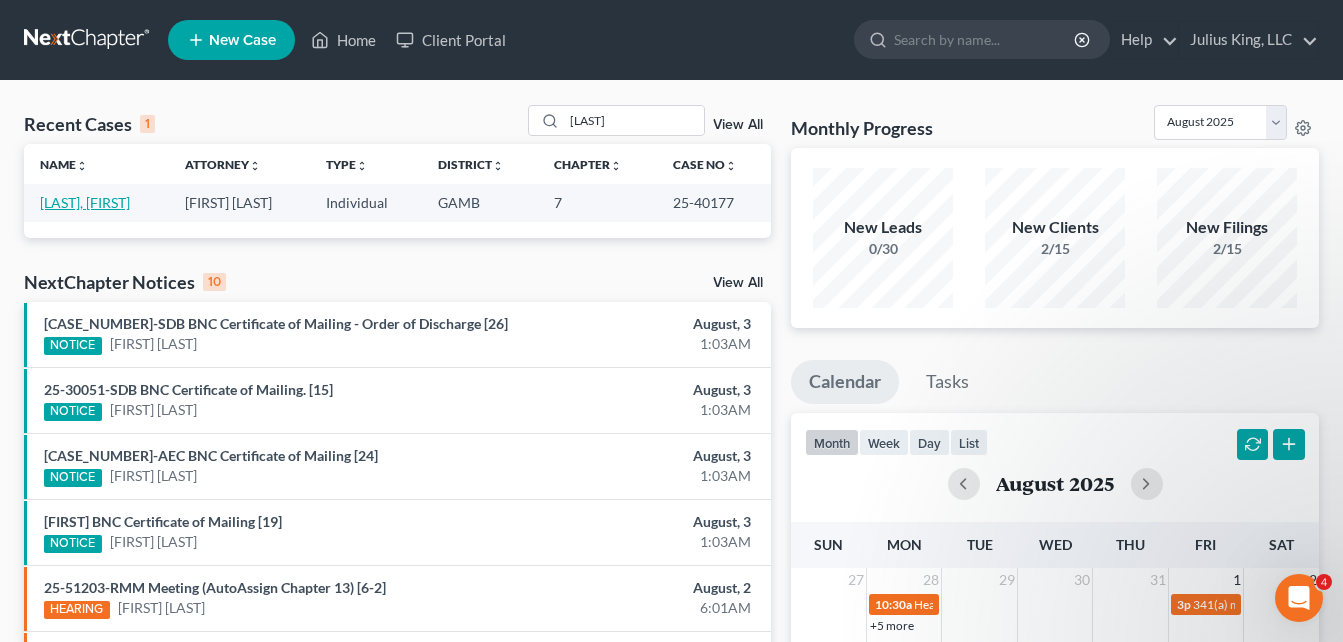 click on "[LAST], [FIRST]" at bounding box center [85, 202] 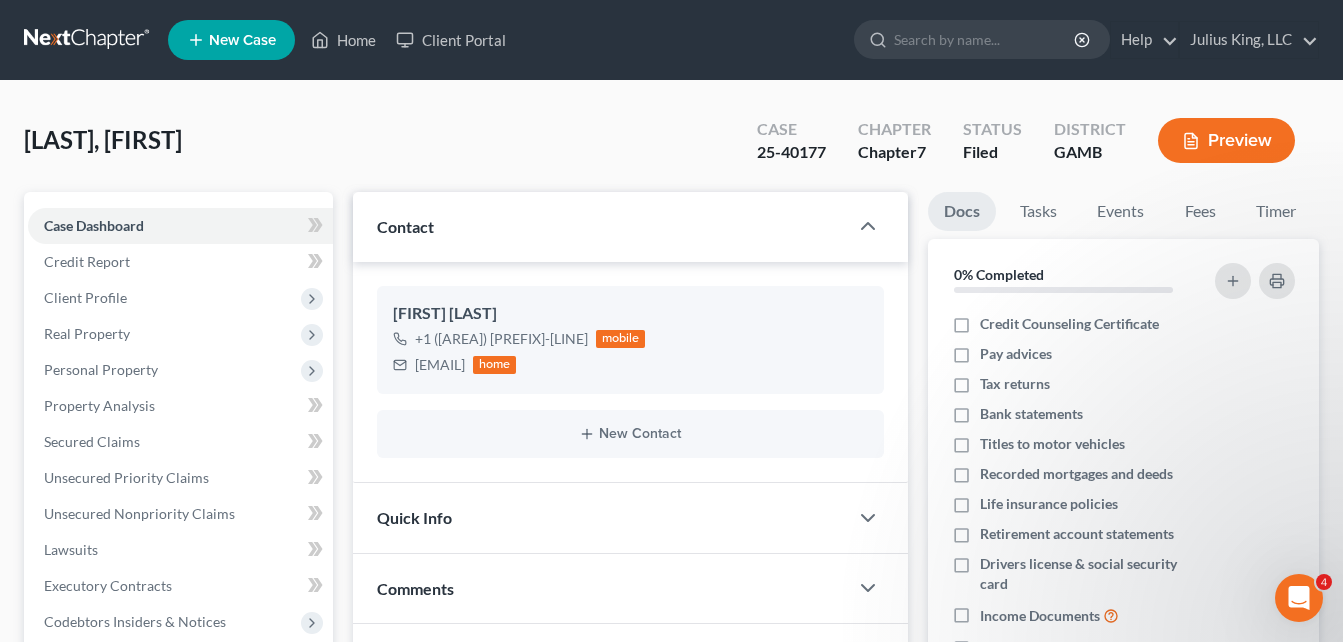 click on "[LAST], [FIRST] Upgraded Case [CASE_NUMBER] Chapter Chapter  7 Status Filed District GAMB Preview" at bounding box center (671, 148) 